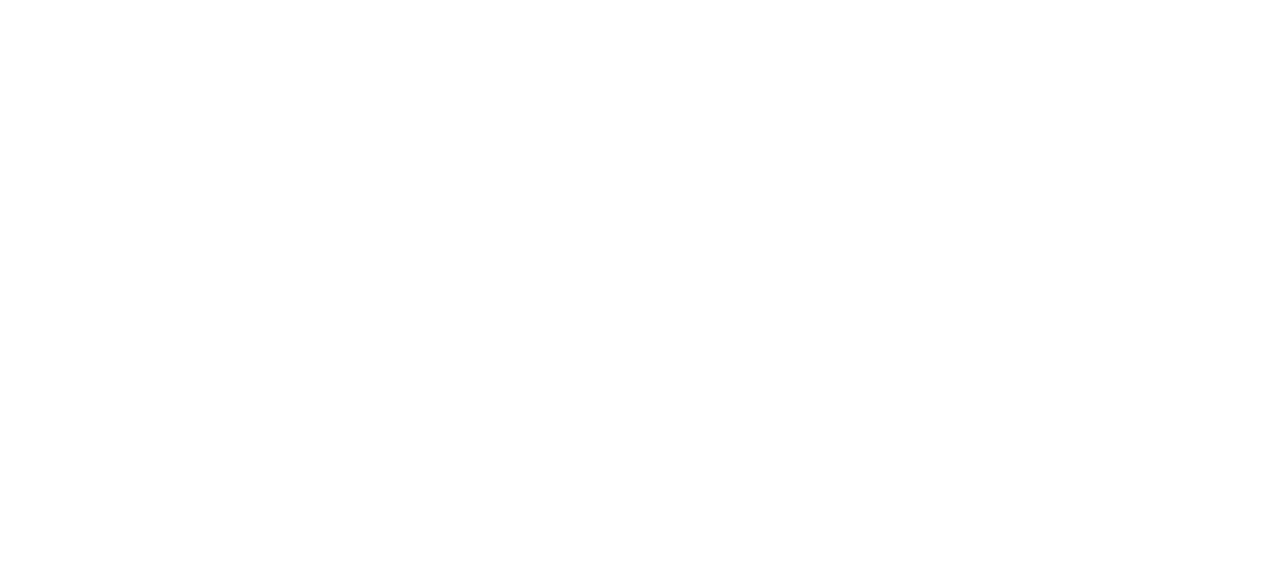 scroll, scrollTop: 0, scrollLeft: 0, axis: both 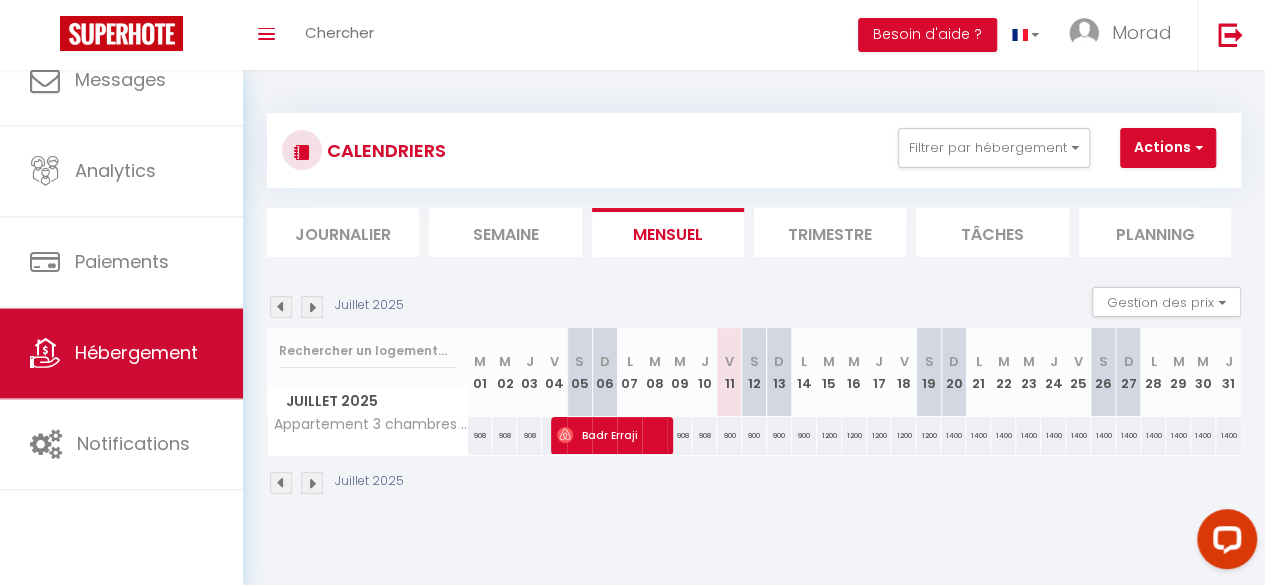 click on "Hébergement" at bounding box center [121, 354] 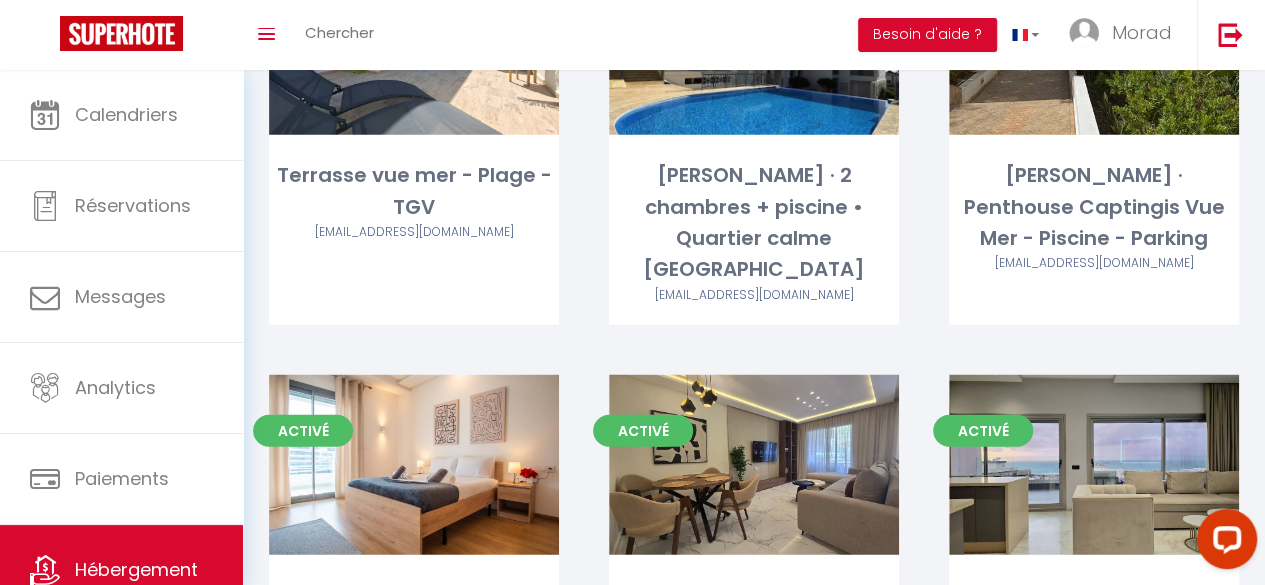 scroll, scrollTop: 2573, scrollLeft: 0, axis: vertical 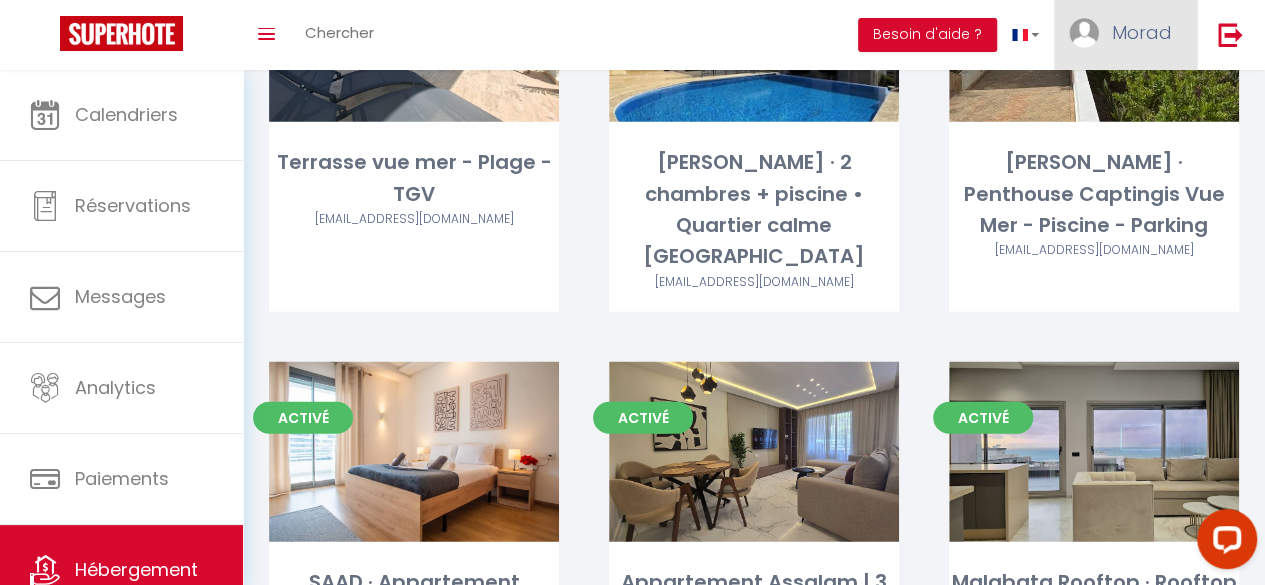 click on "Morad" at bounding box center [1142, 32] 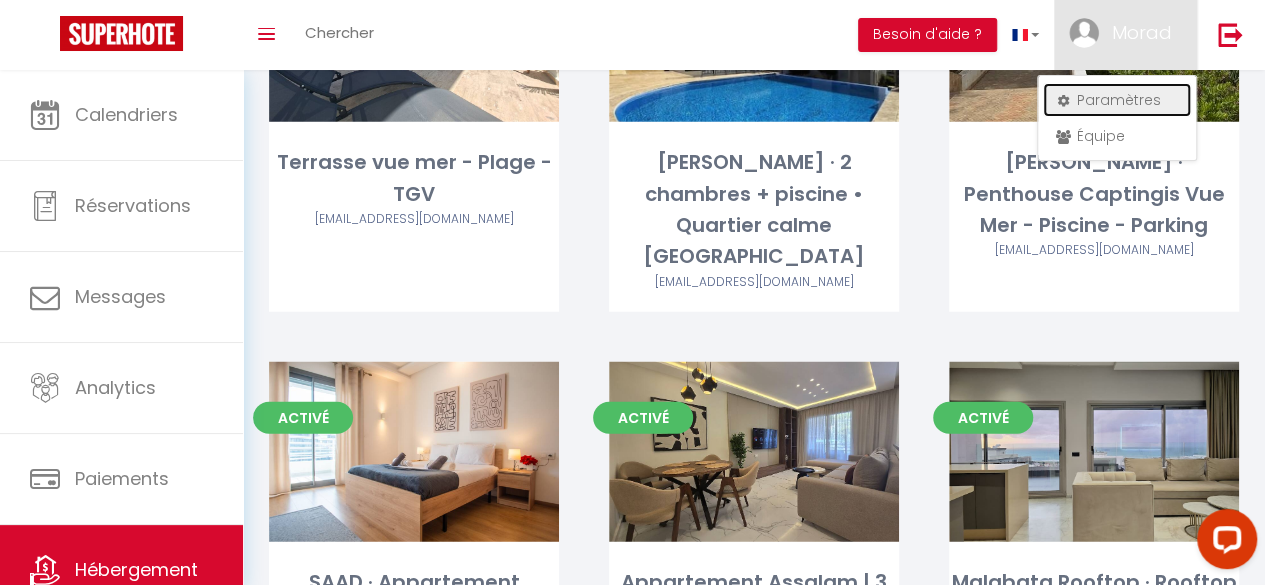 click on "Paramètres" at bounding box center [1117, 100] 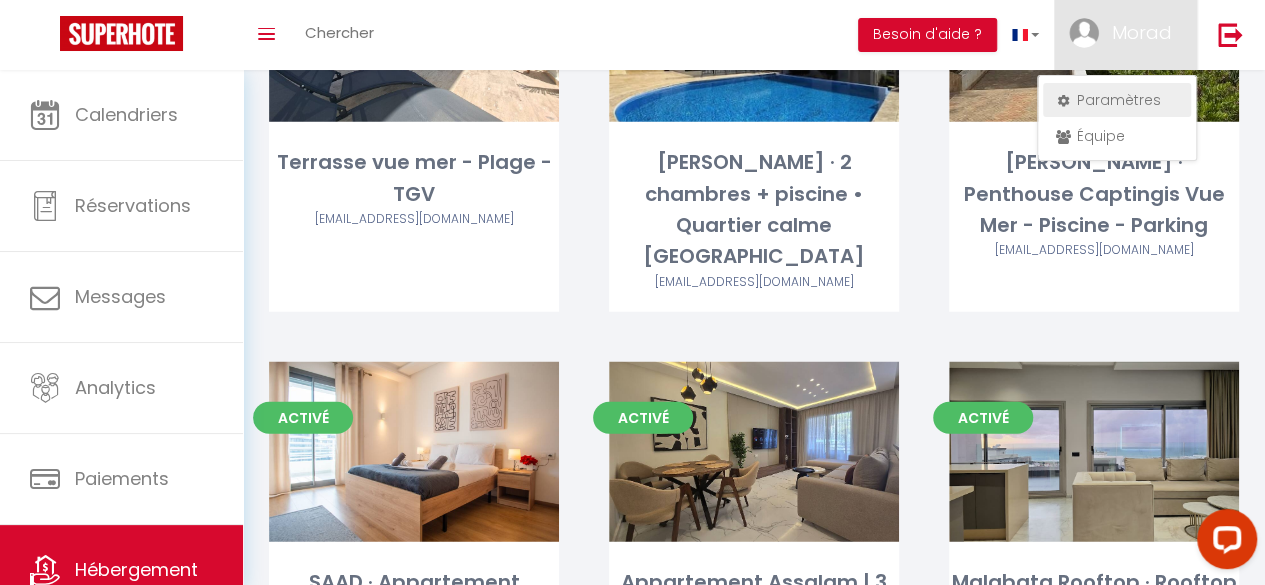 select on "fr" 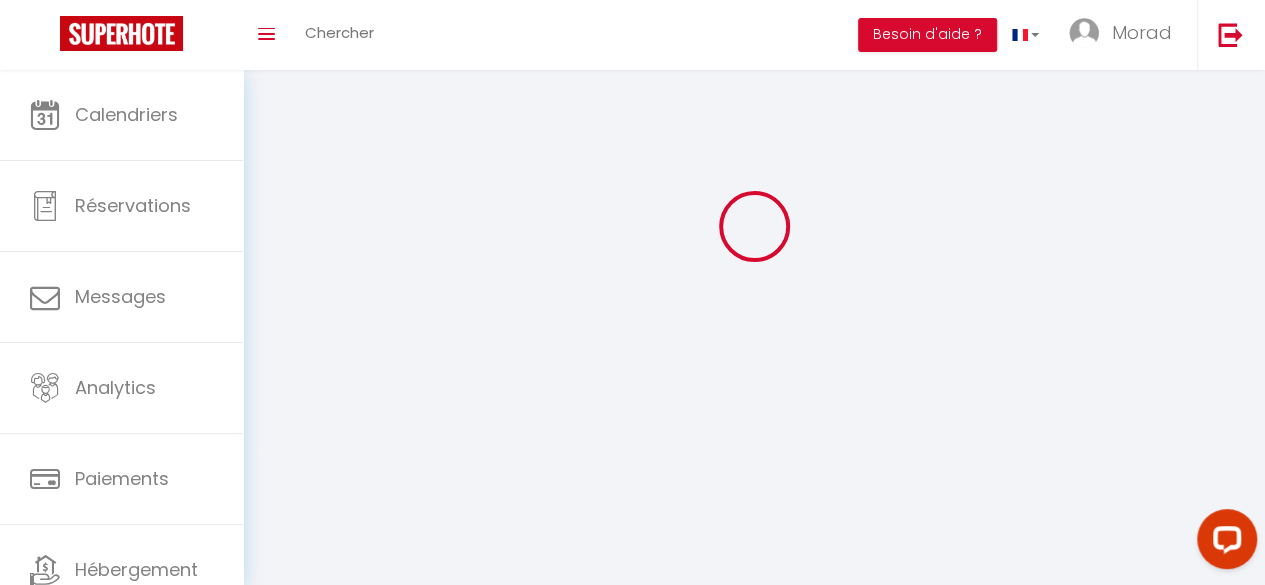 type on "Morad" 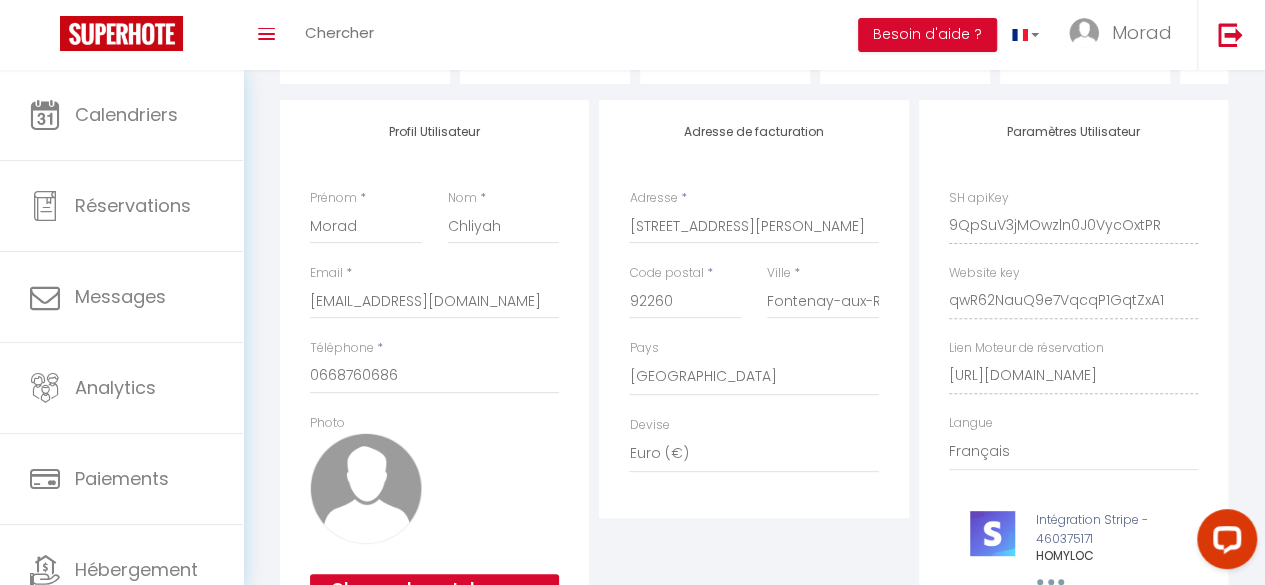 scroll, scrollTop: 0, scrollLeft: 0, axis: both 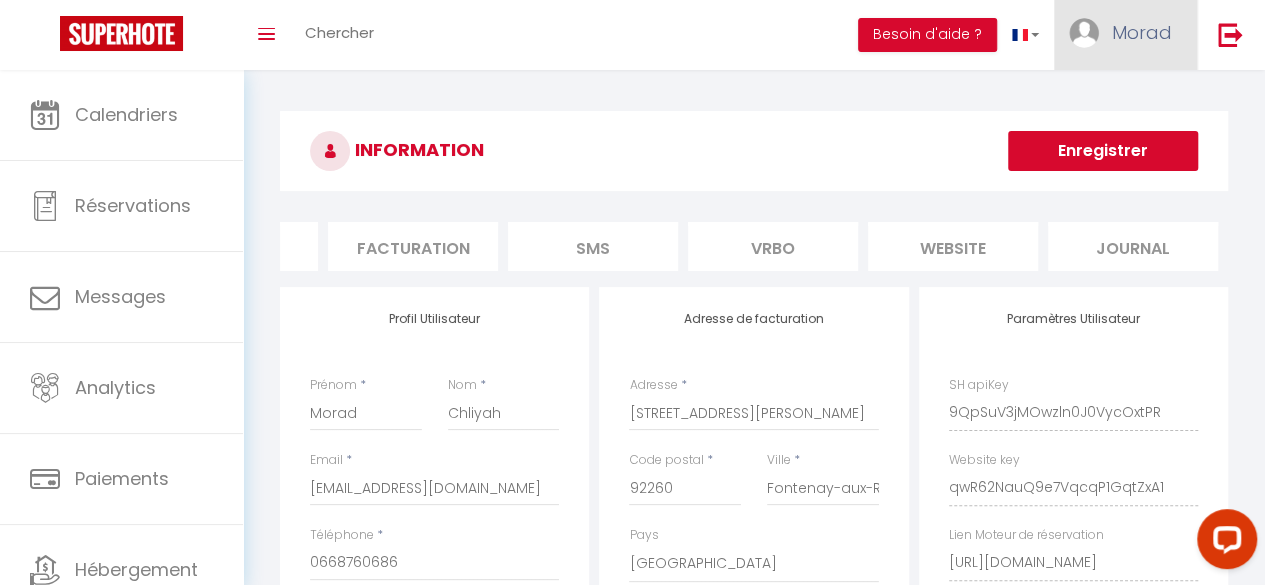 click on "Morad" at bounding box center [1125, 35] 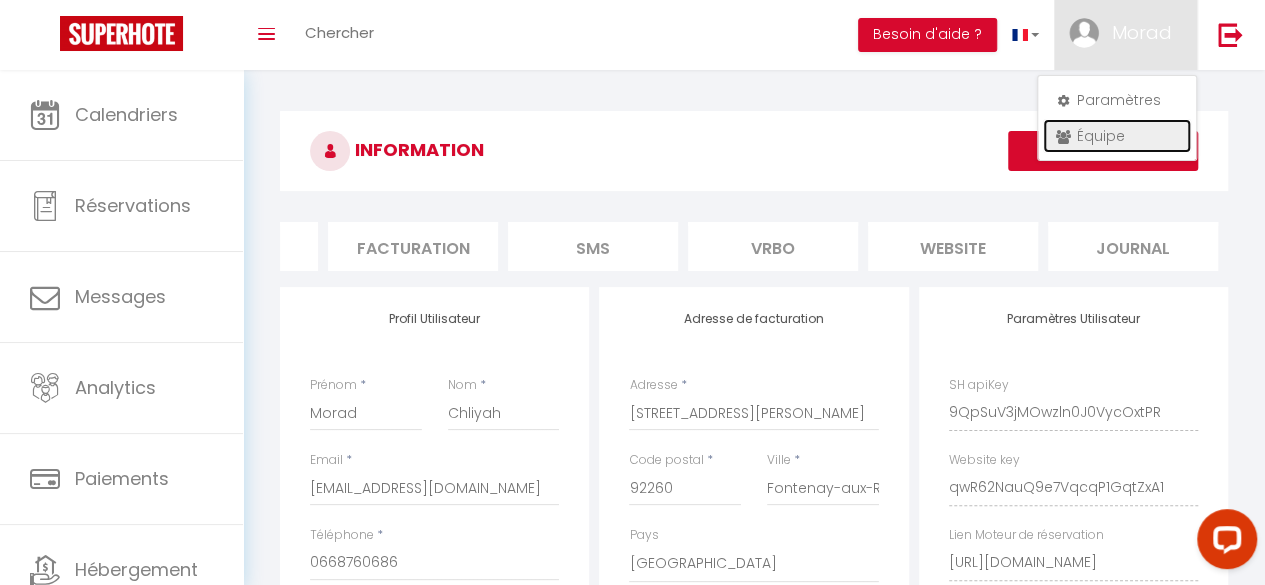 click on "Équipe" at bounding box center [1117, 136] 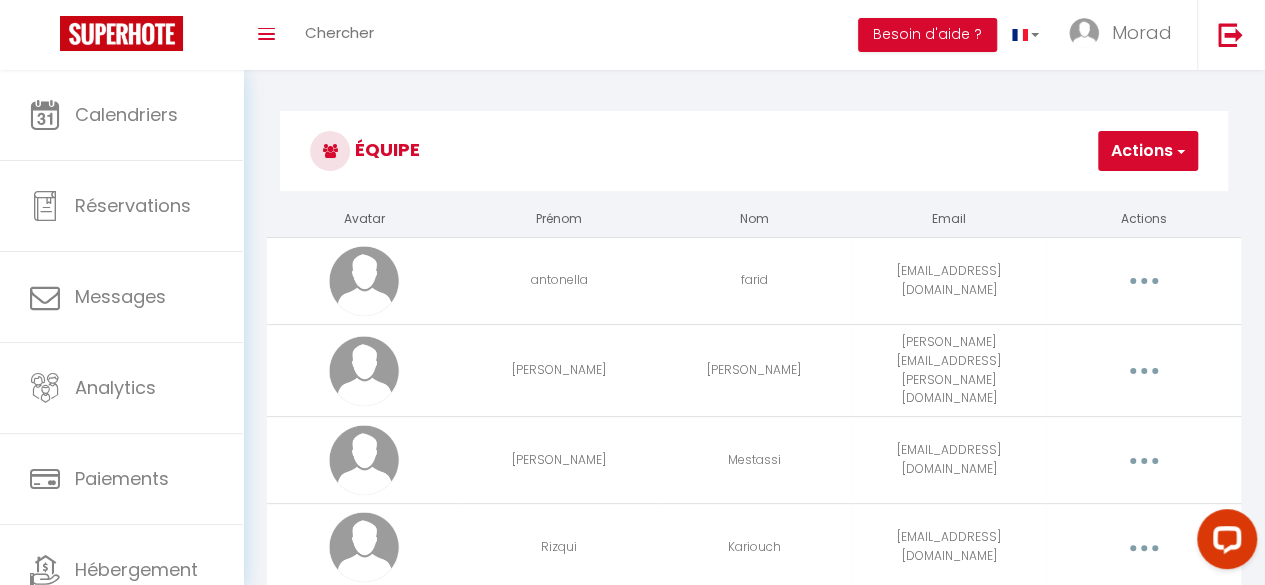 click on "Actions" at bounding box center (1148, 151) 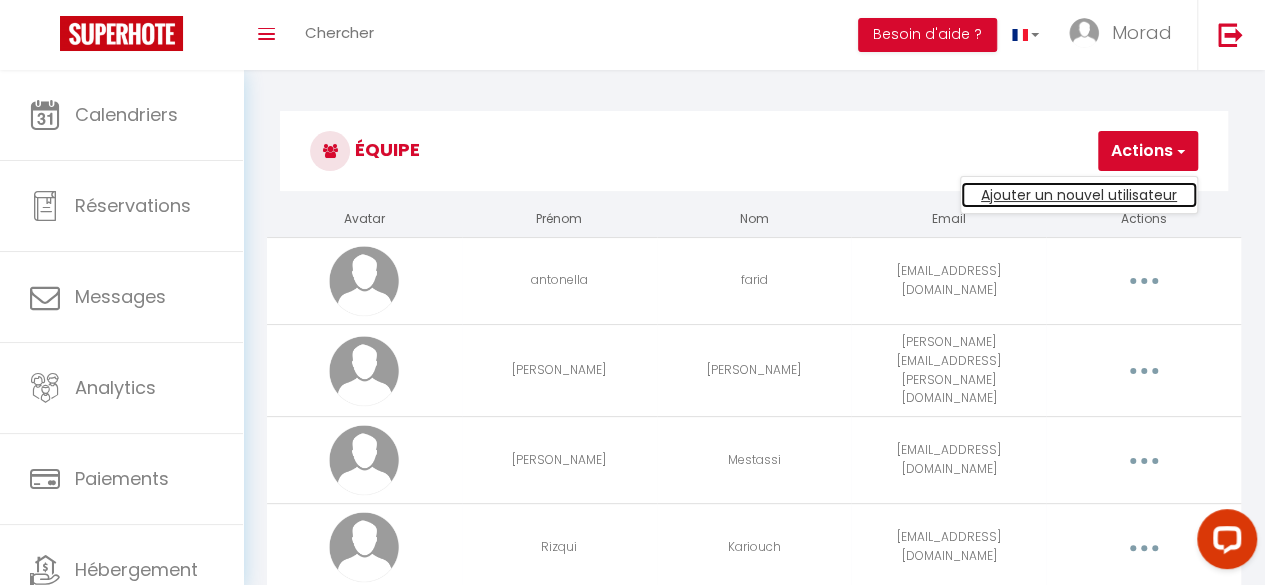 click on "Ajouter un nouvel utilisateur" at bounding box center [1079, 195] 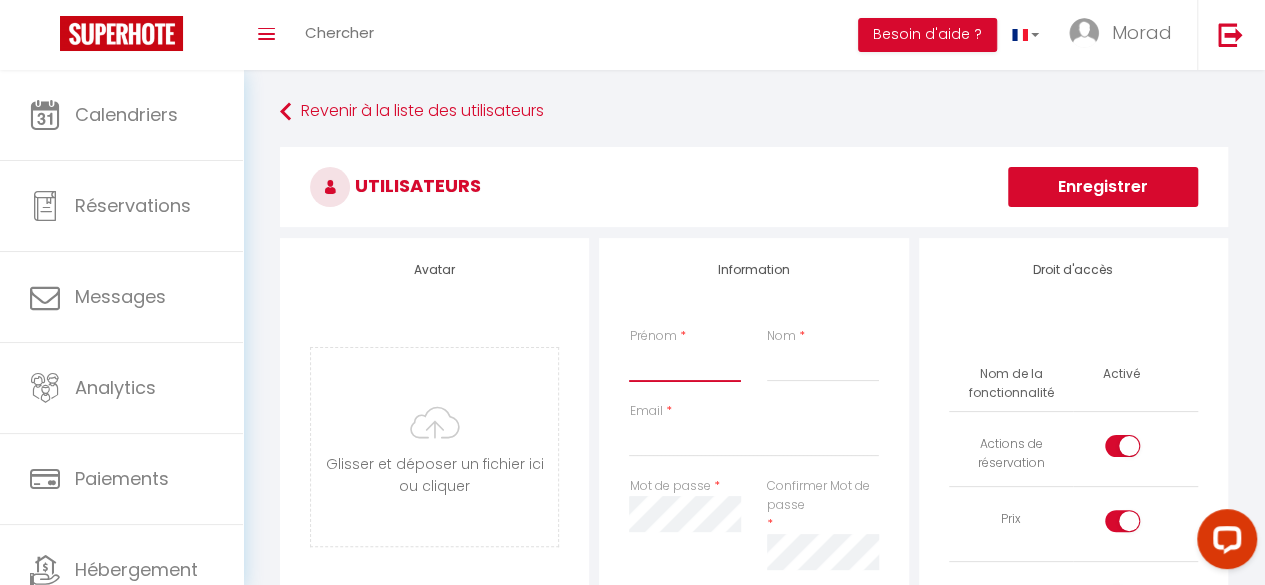 click on "Prénom" at bounding box center (684, 364) 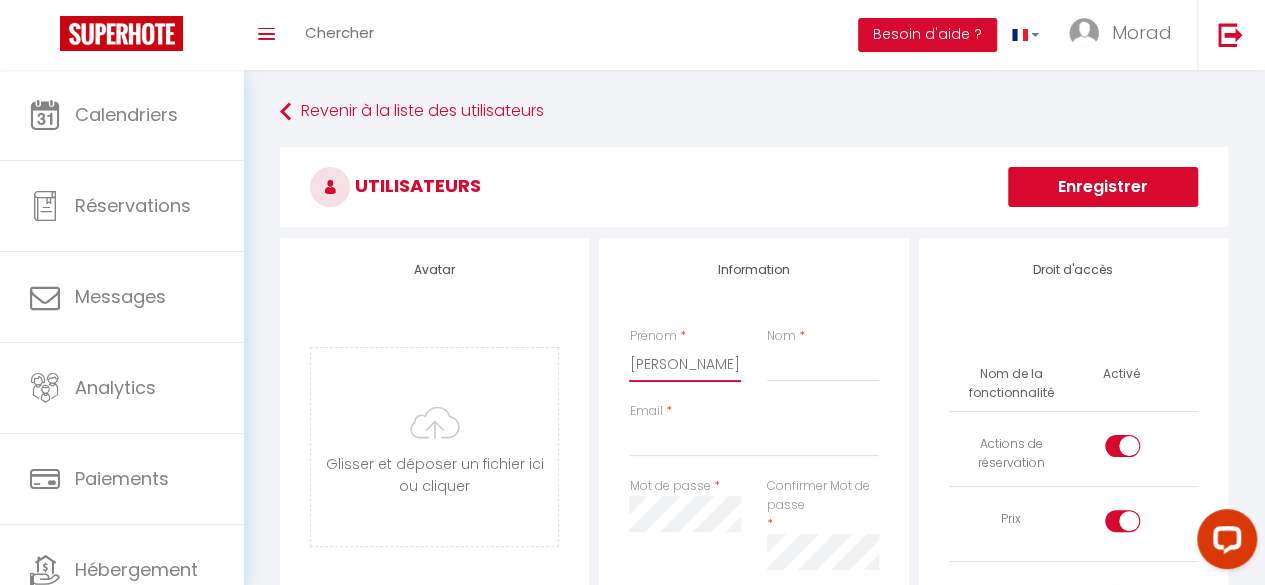type on "[PERSON_NAME]" 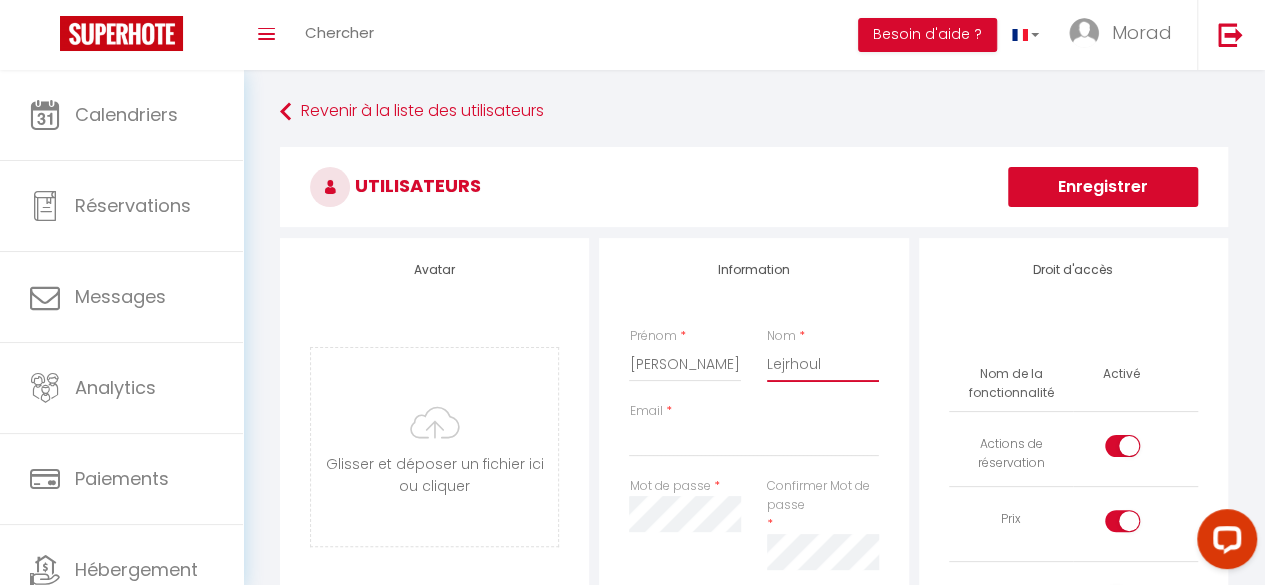 type on "Lejrhoul" 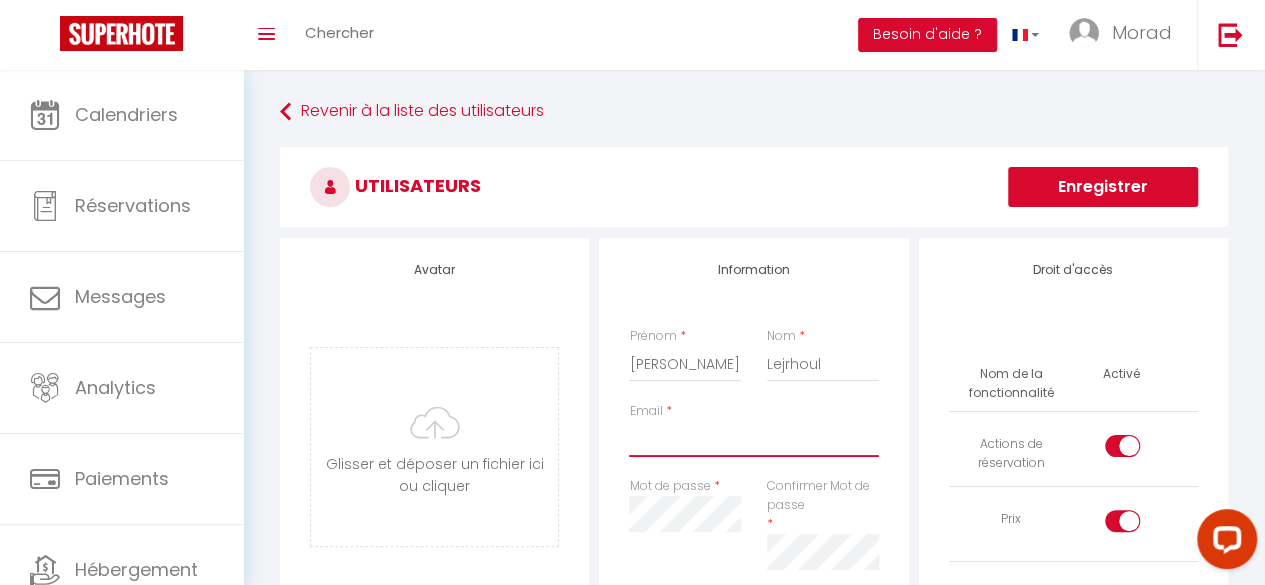 click on "Email" at bounding box center (753, 439) 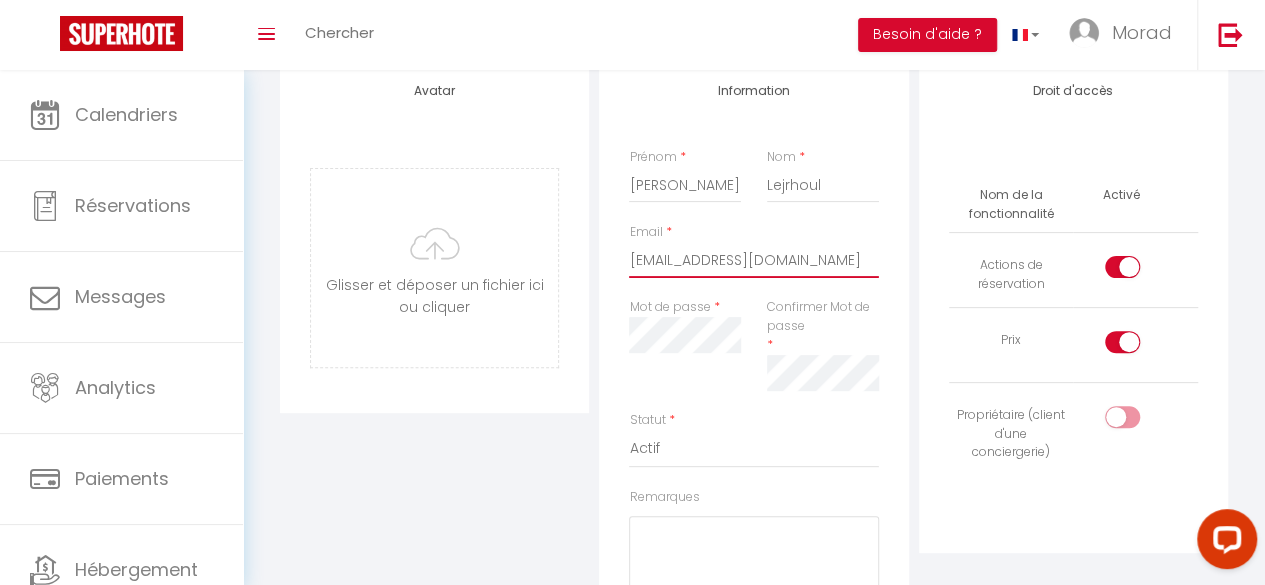 scroll, scrollTop: 180, scrollLeft: 0, axis: vertical 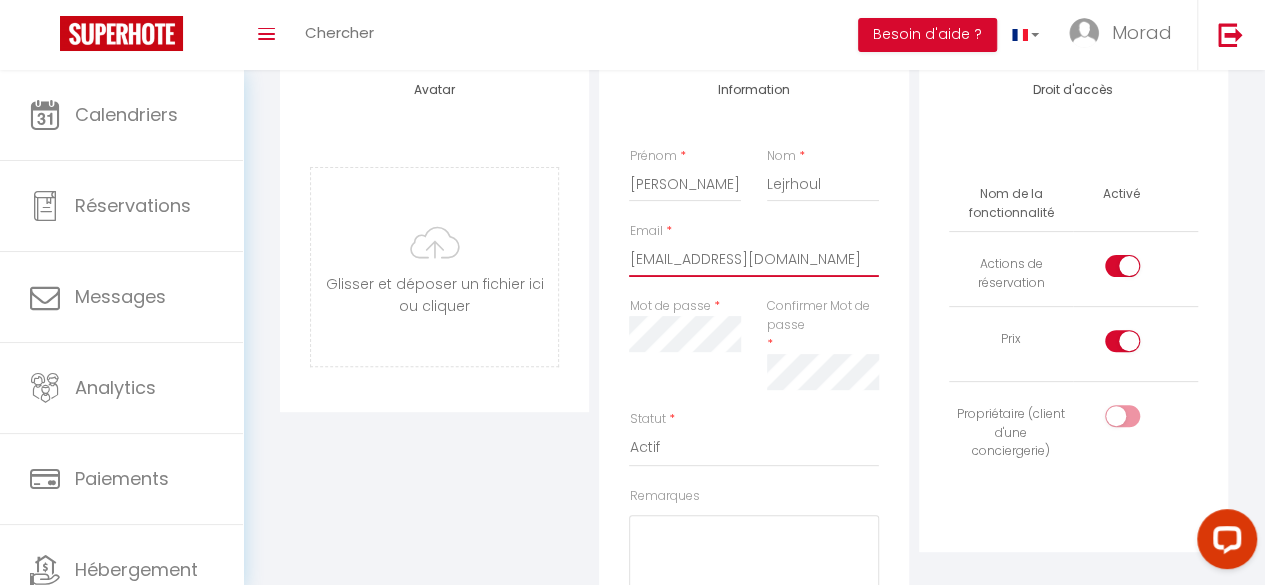 type on "[EMAIL_ADDRESS][DOMAIN_NAME]" 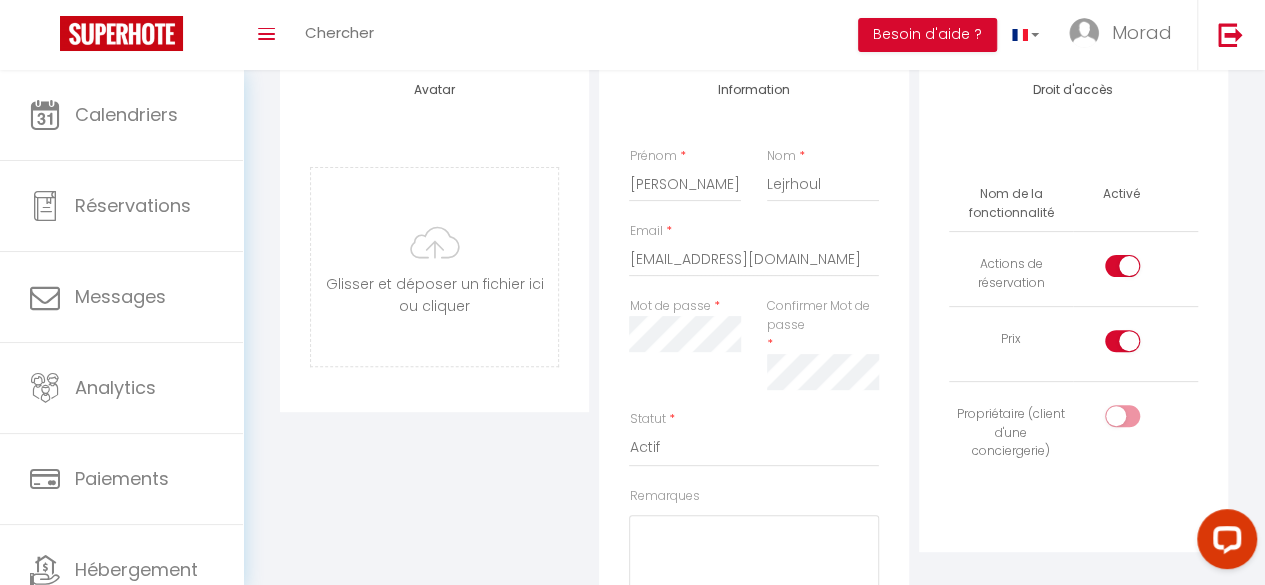 click at bounding box center [1139, 420] 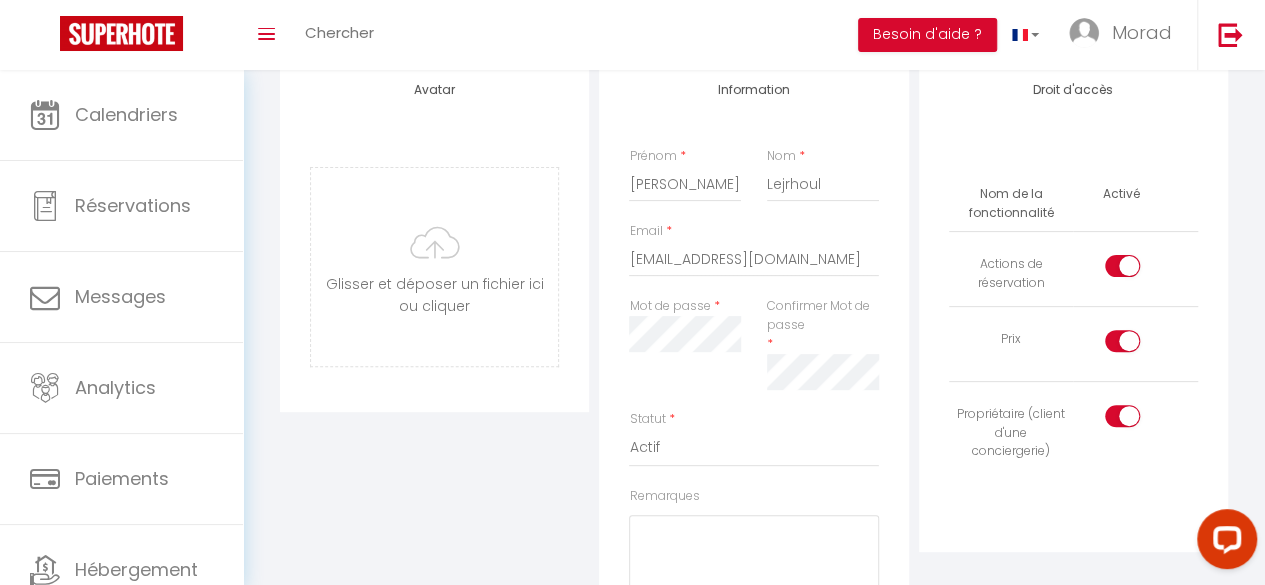 click on "Avatar         [PERSON_NAME] et déposer un fichier ici ou cliquer Ooops, something wrong happened. Remove   Drag and drop or click to replace" at bounding box center (434, 422) 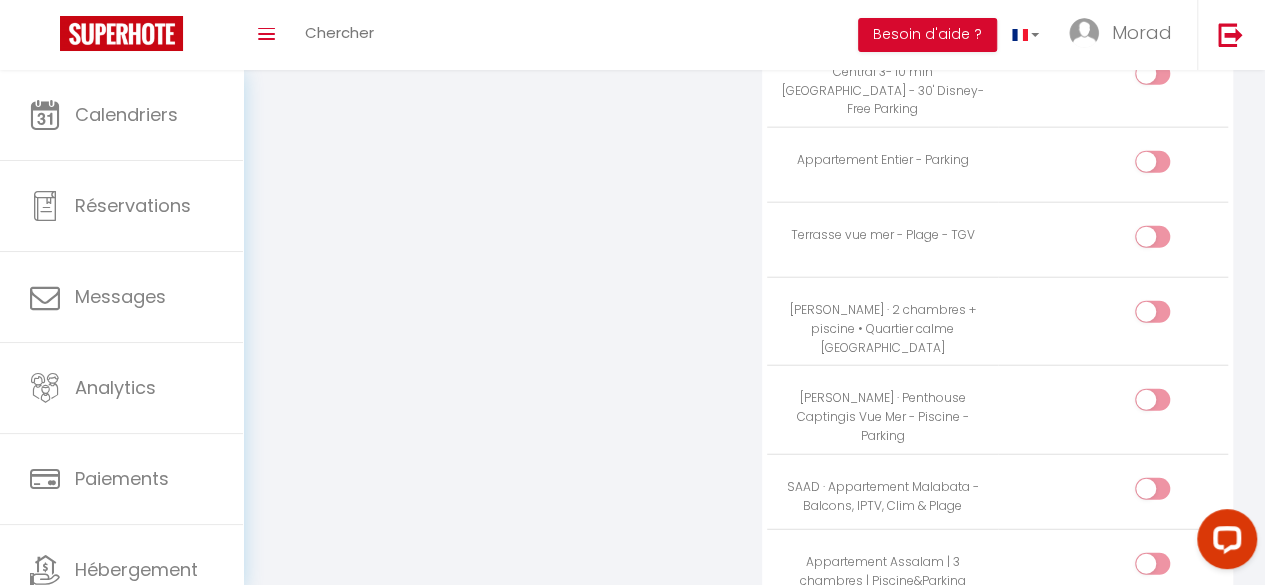 scroll, scrollTop: 2346, scrollLeft: 0, axis: vertical 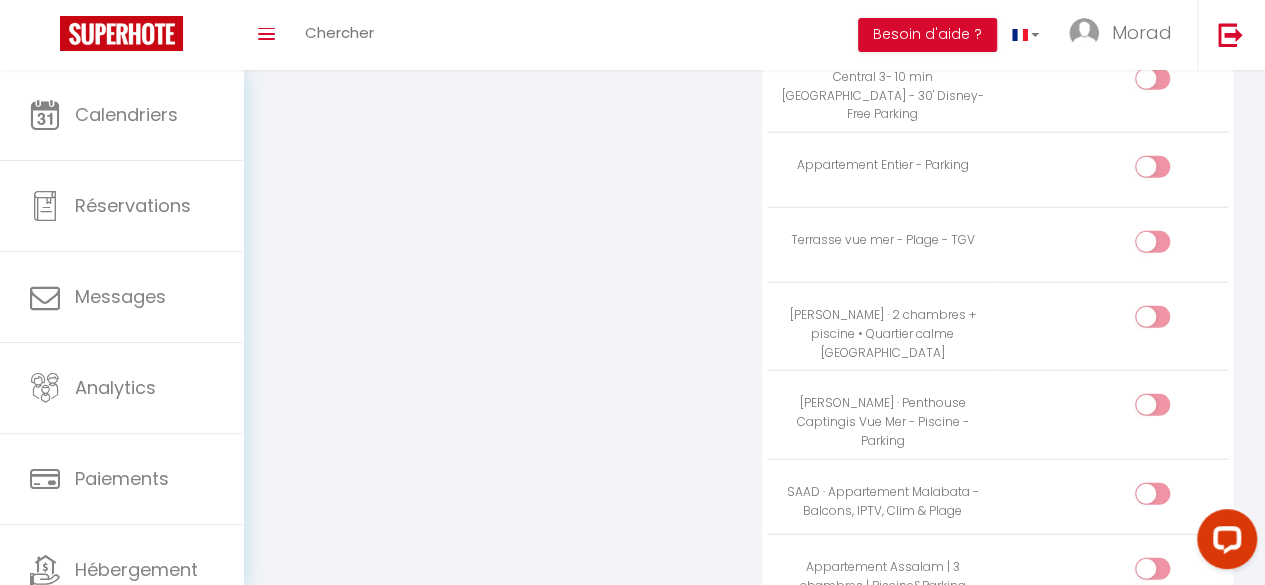 click at bounding box center [1169, 409] 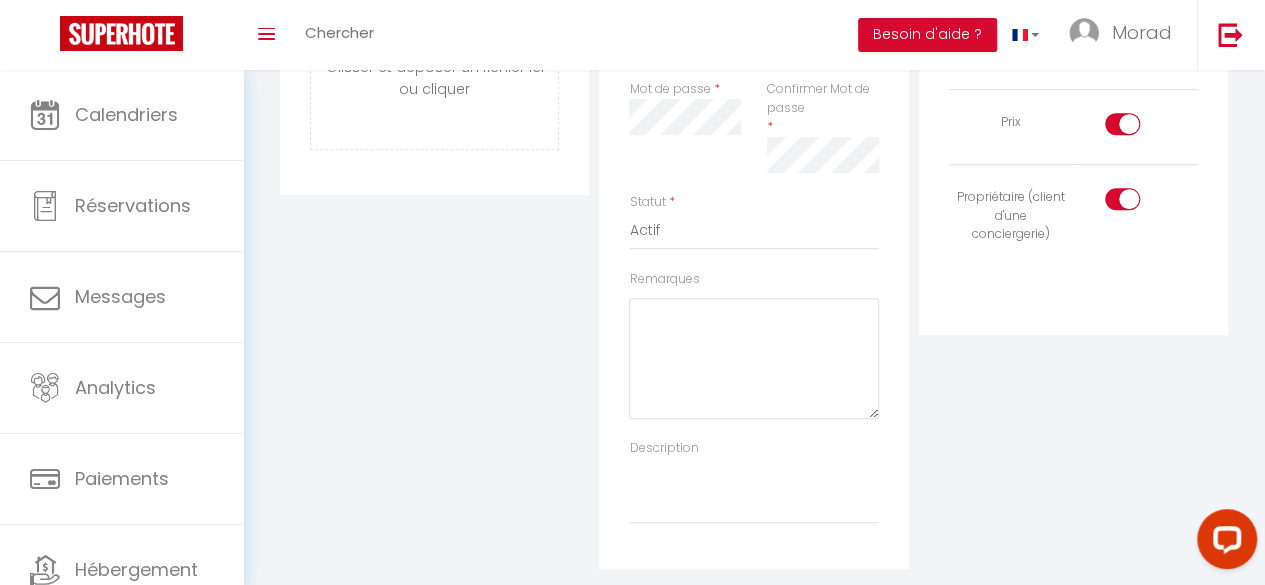 scroll, scrollTop: 0, scrollLeft: 0, axis: both 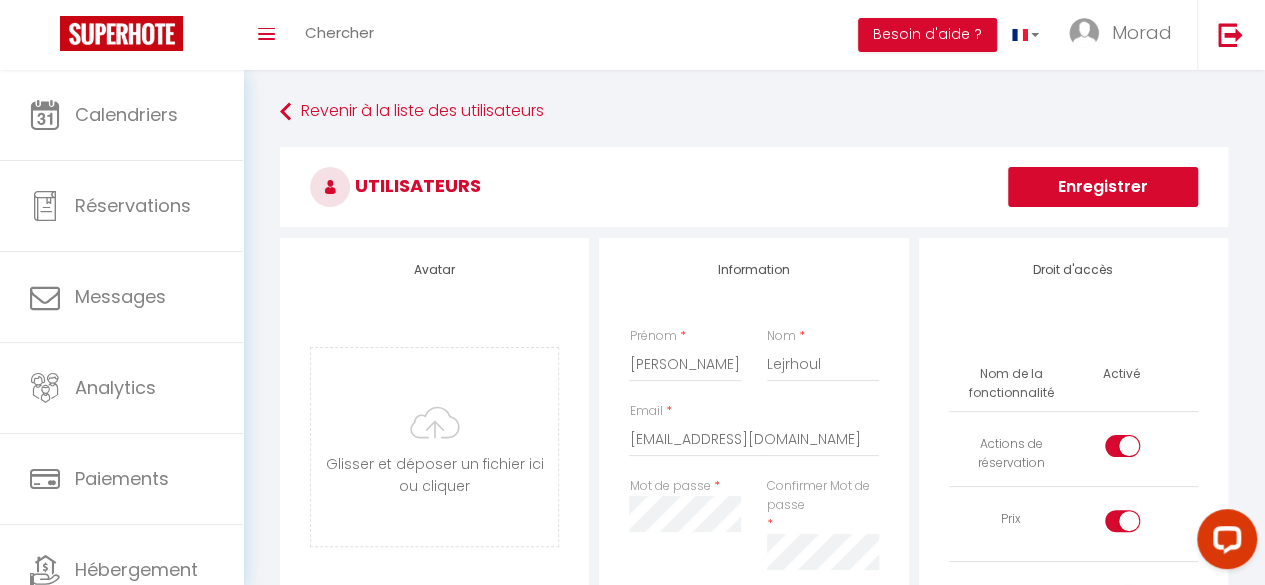 click on "Enregistrer" at bounding box center [1103, 187] 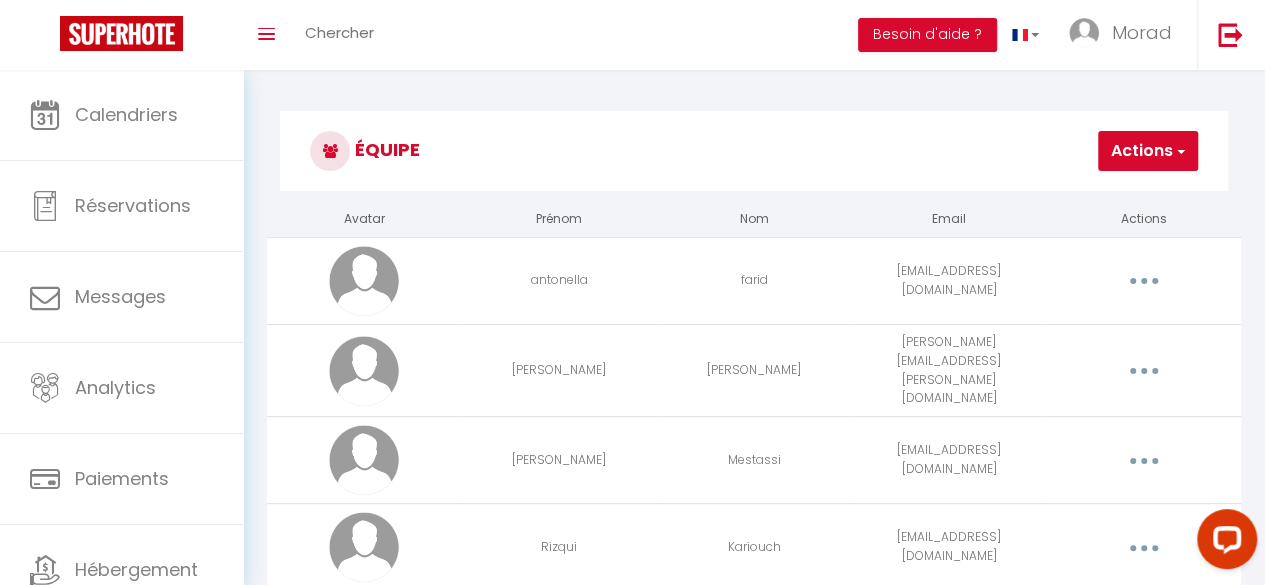 click at bounding box center (1179, 151) 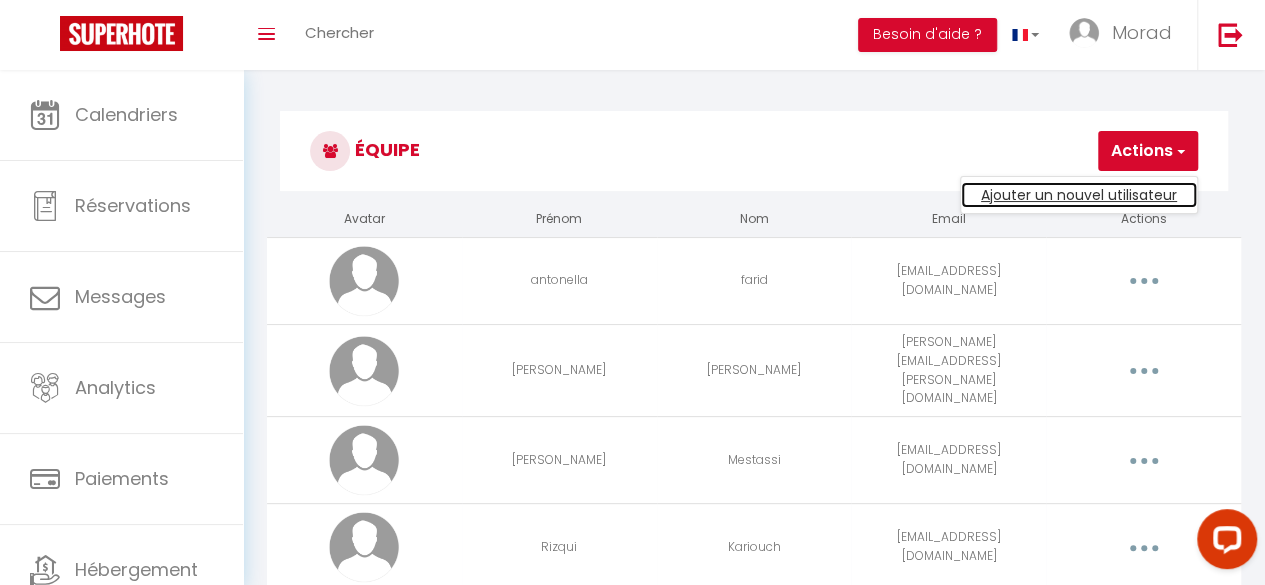 click on "Ajouter un nouvel utilisateur" at bounding box center (1079, 195) 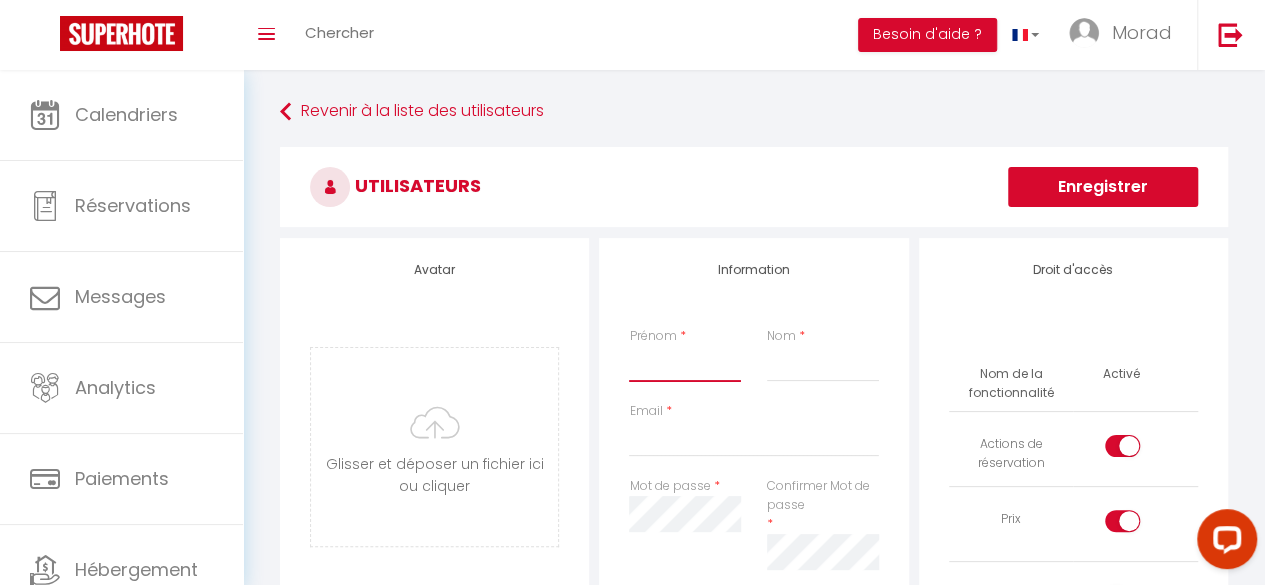 click on "Prénom" at bounding box center (684, 364) 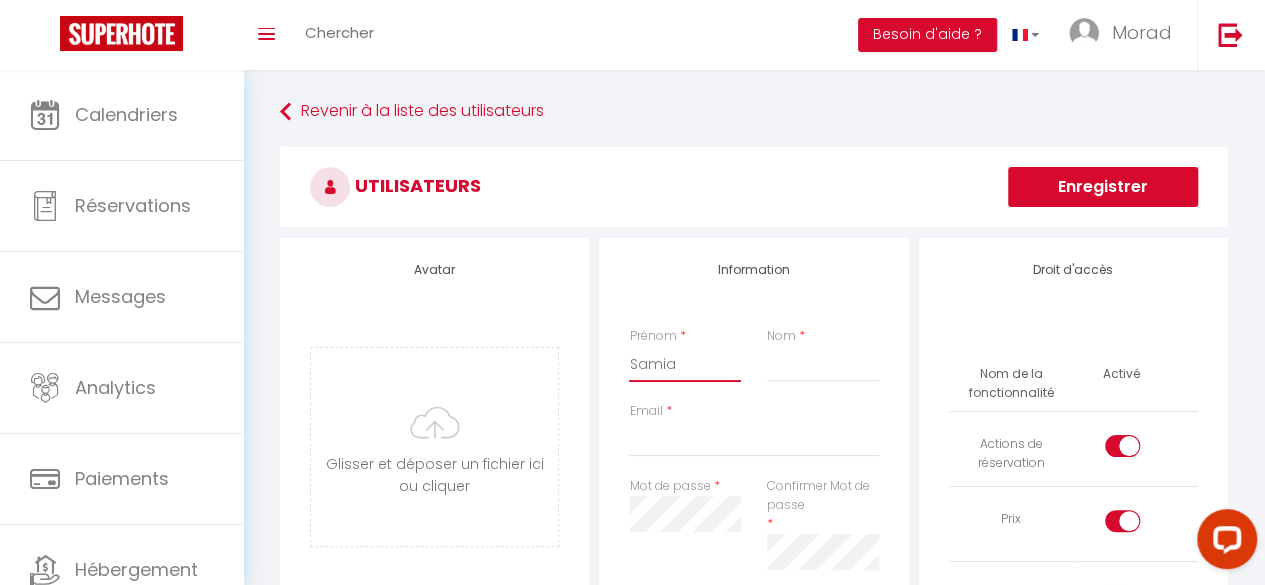 type on "Samia" 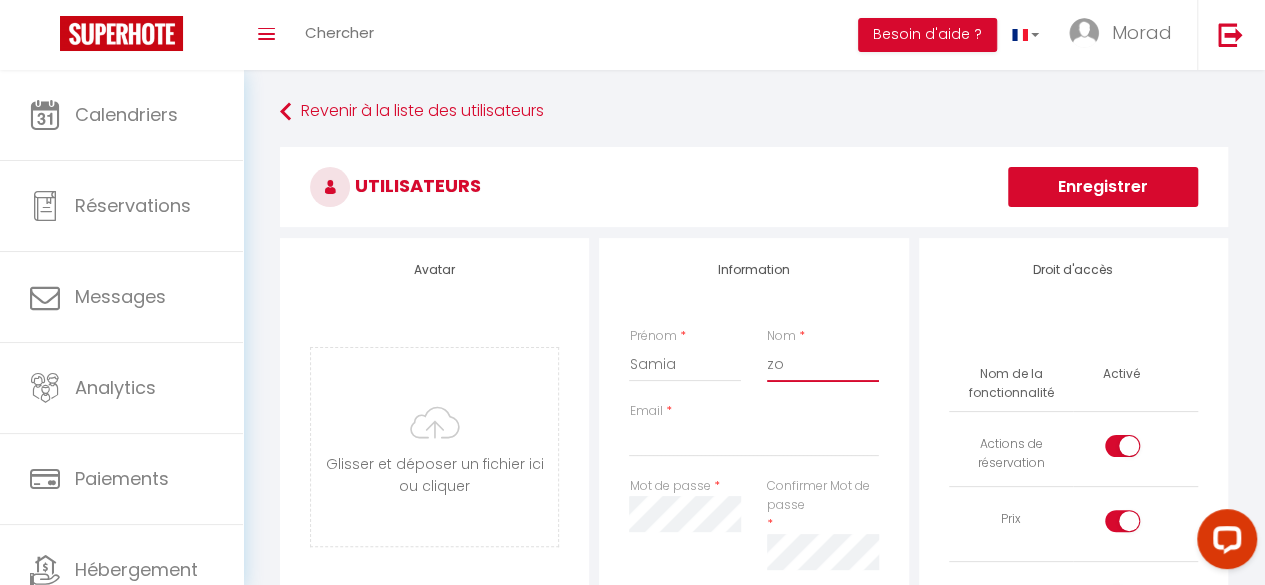 type on "z" 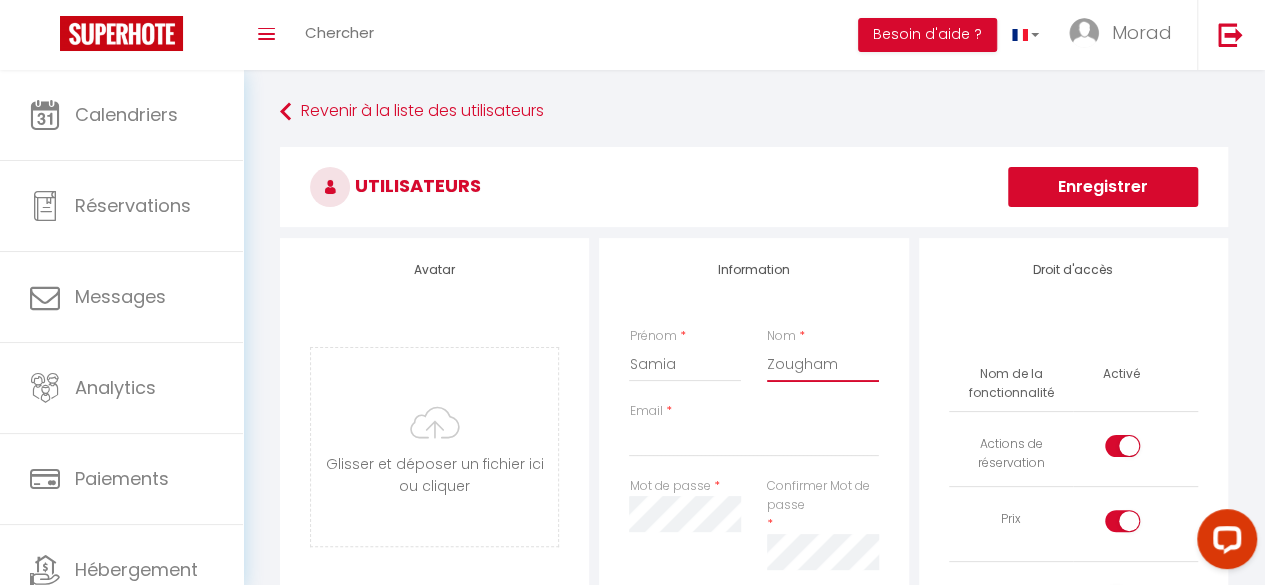 type on "Zougham" 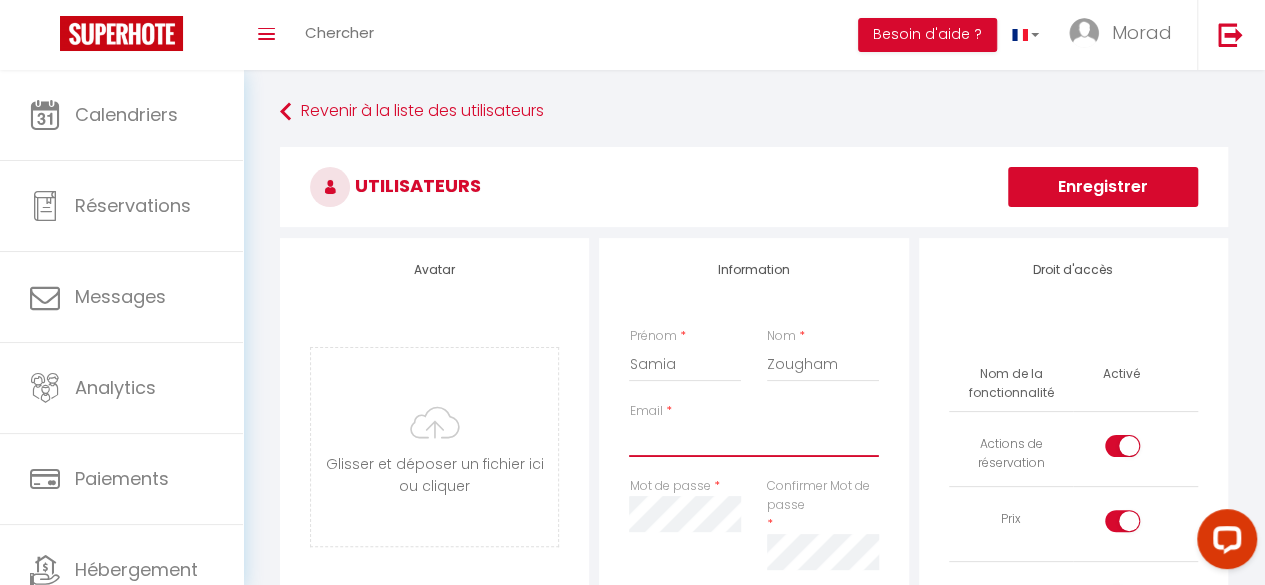 click on "Email" at bounding box center (753, 439) 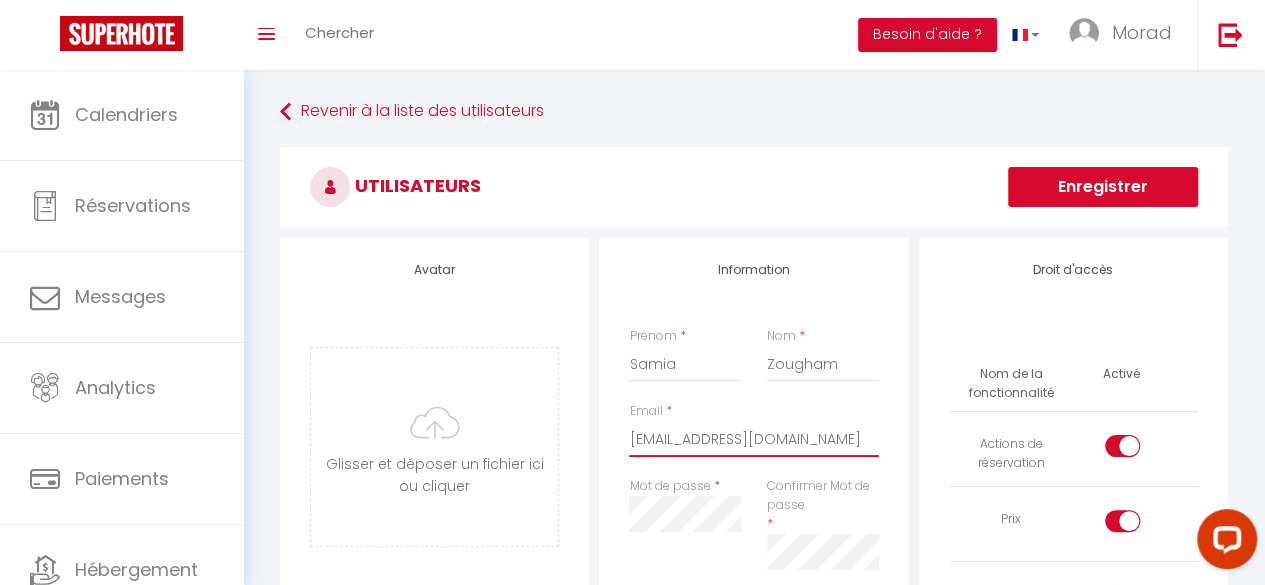 type on "[EMAIL_ADDRESS][DOMAIN_NAME]" 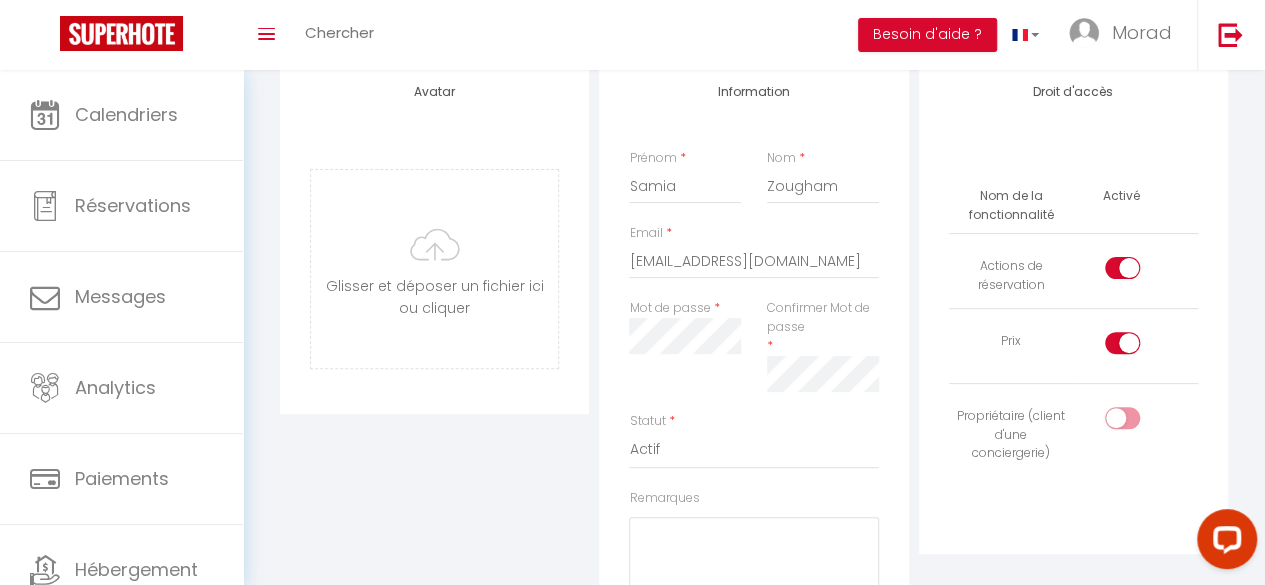scroll, scrollTop: 187, scrollLeft: 0, axis: vertical 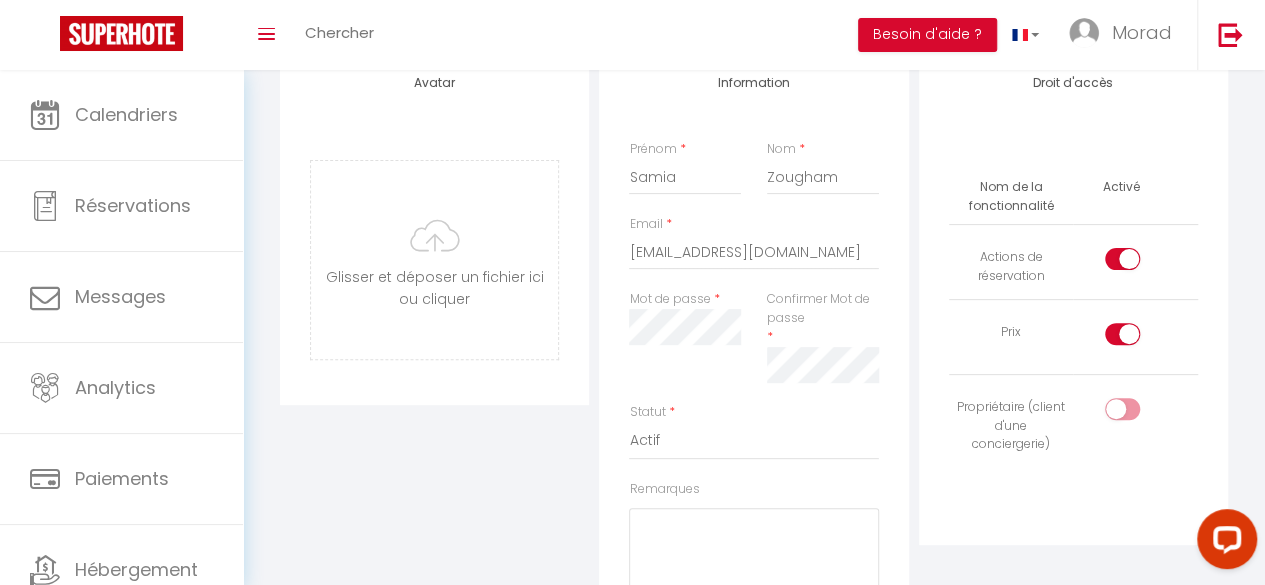 click at bounding box center [1122, 409] 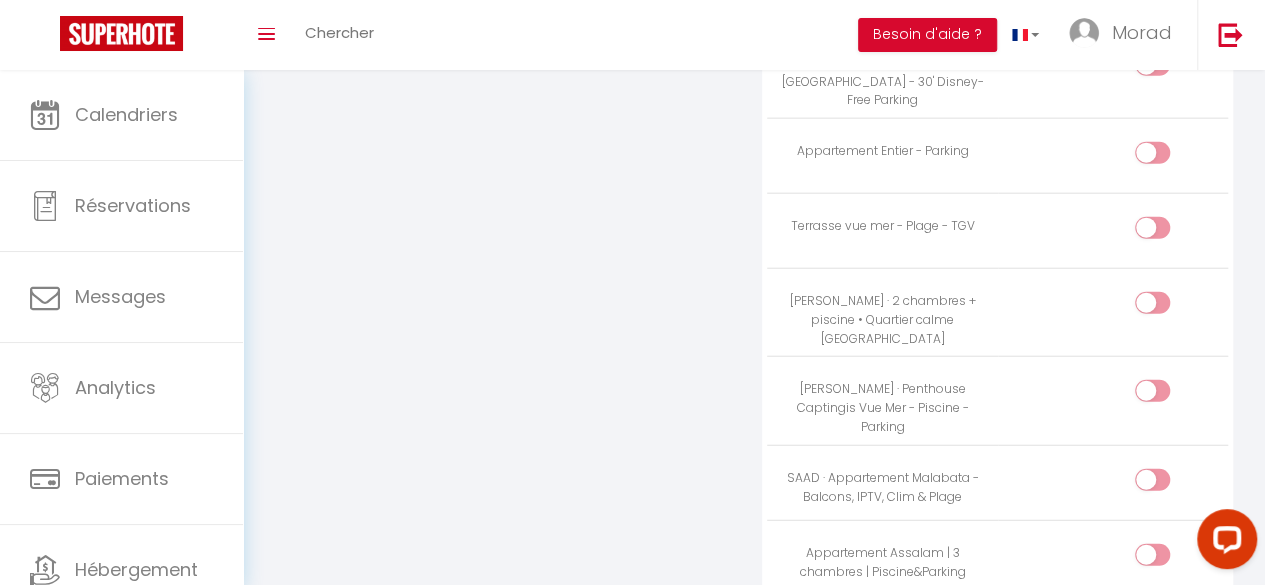scroll, scrollTop: 2353, scrollLeft: 0, axis: vertical 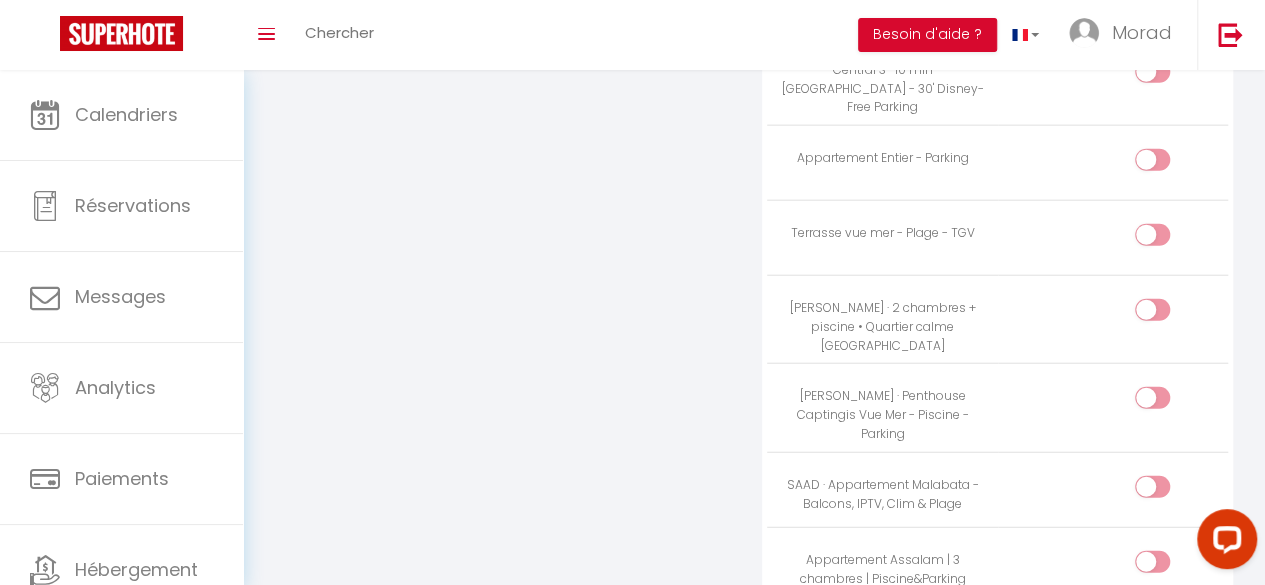 click at bounding box center [1169, 314] 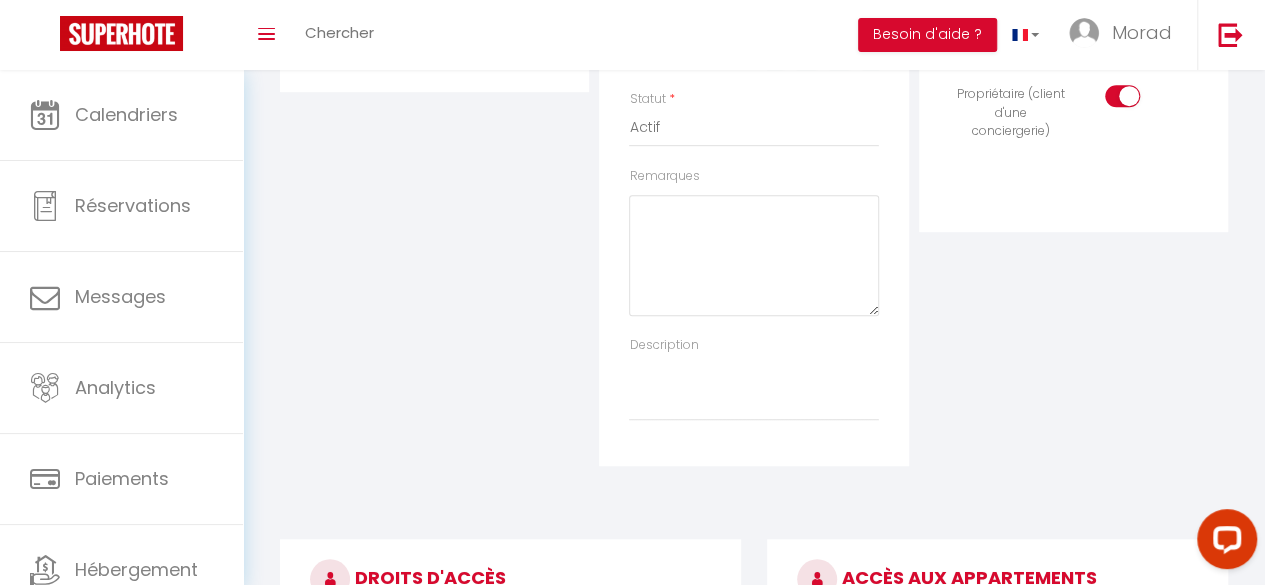 scroll, scrollTop: 0, scrollLeft: 0, axis: both 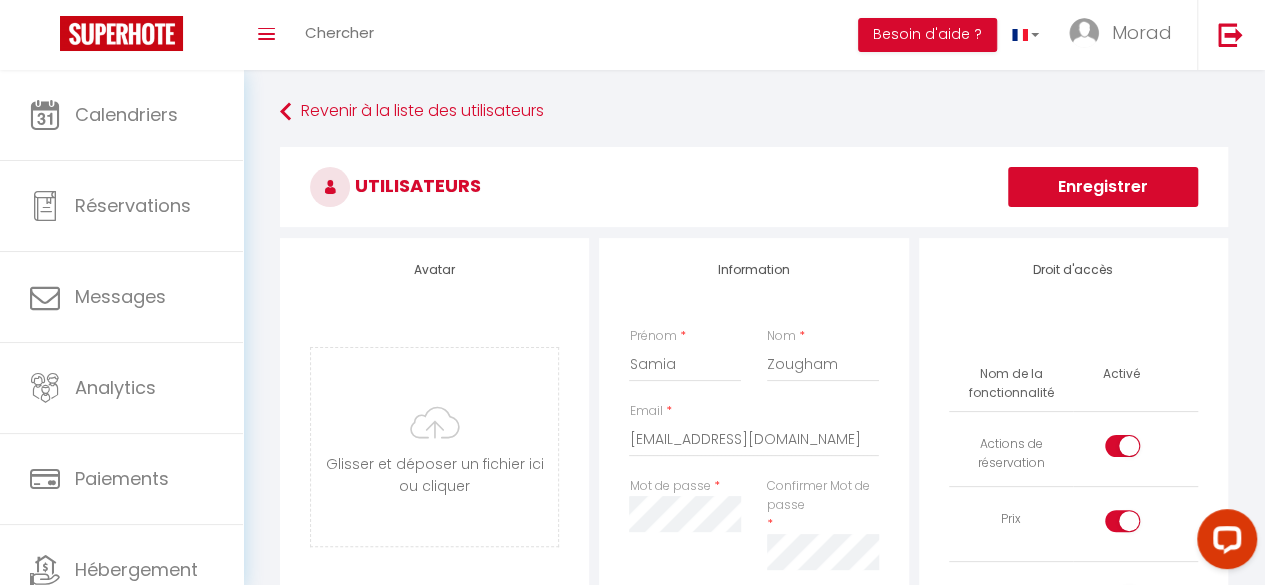 click on "Enregistrer" at bounding box center (1103, 187) 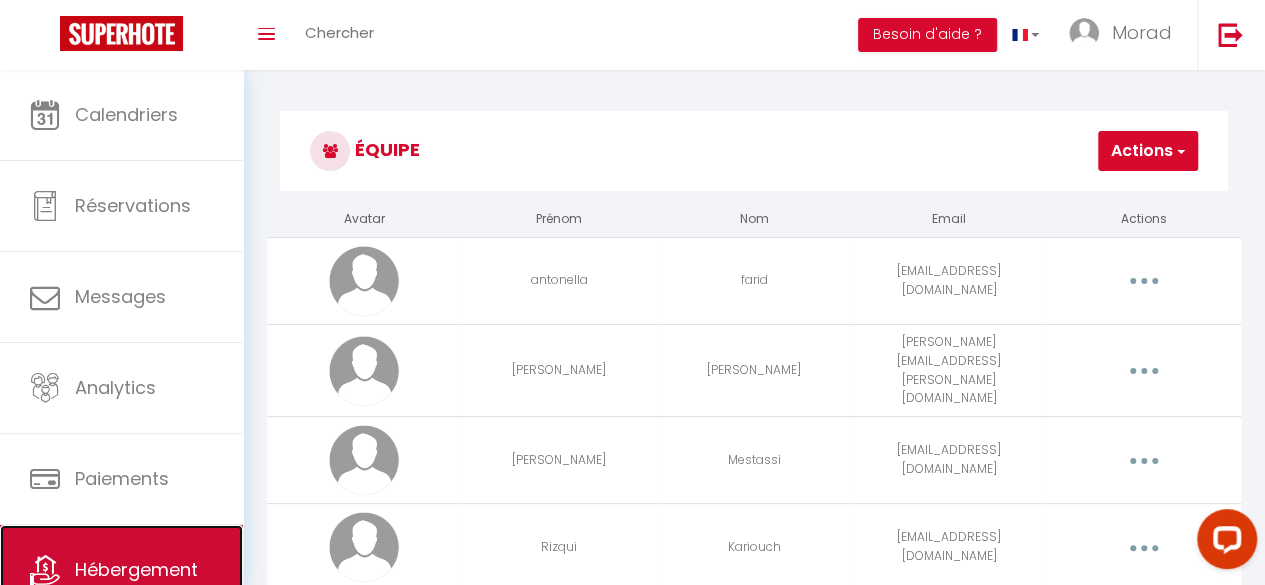 click on "Hébergement" at bounding box center (121, 570) 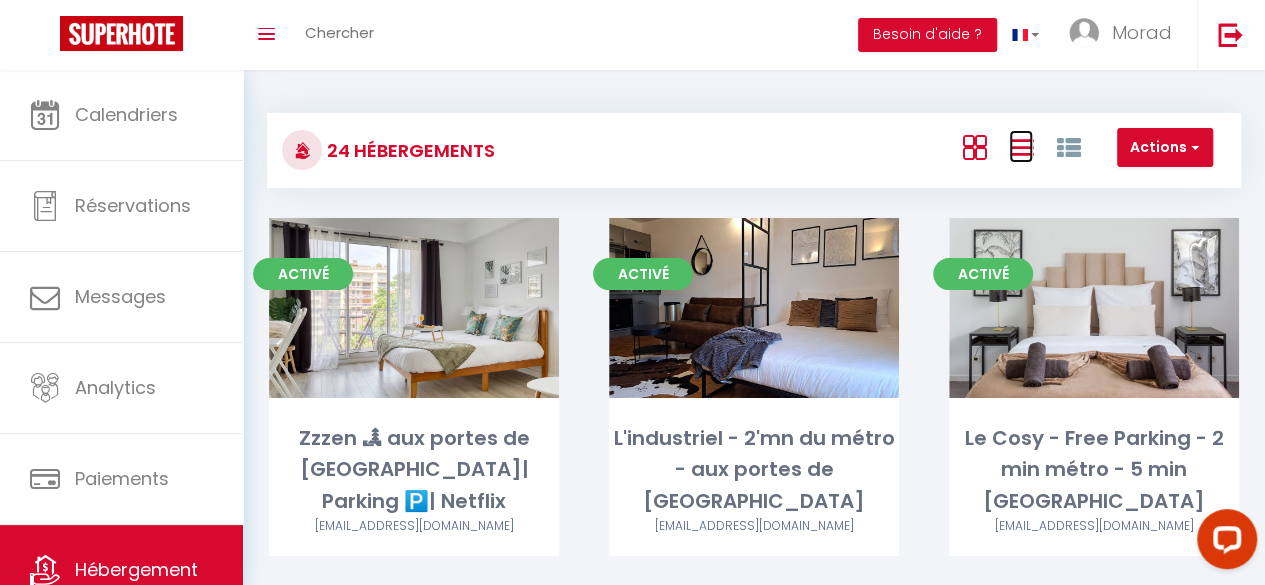 click at bounding box center [1021, 147] 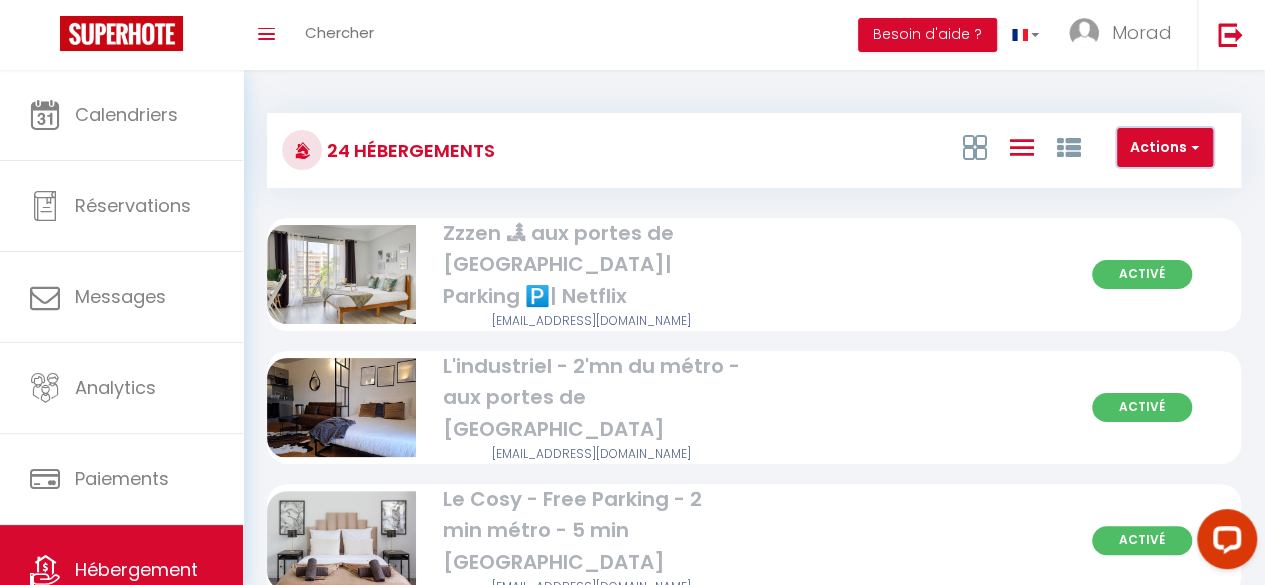 click on "Actions" at bounding box center (1165, 148) 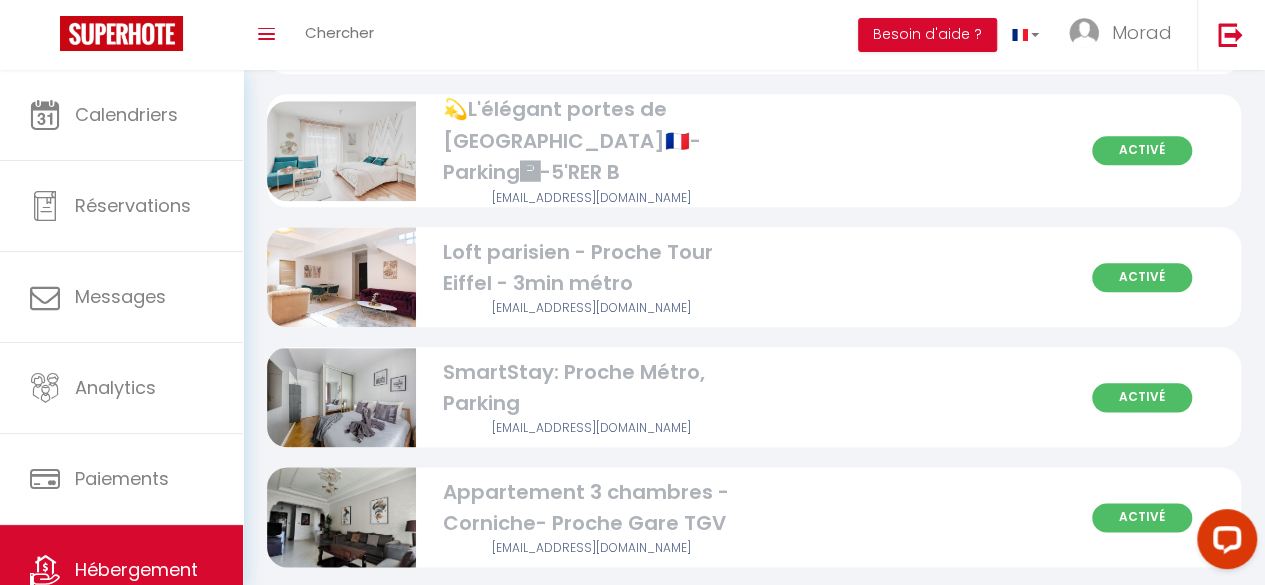 scroll, scrollTop: 0, scrollLeft: 0, axis: both 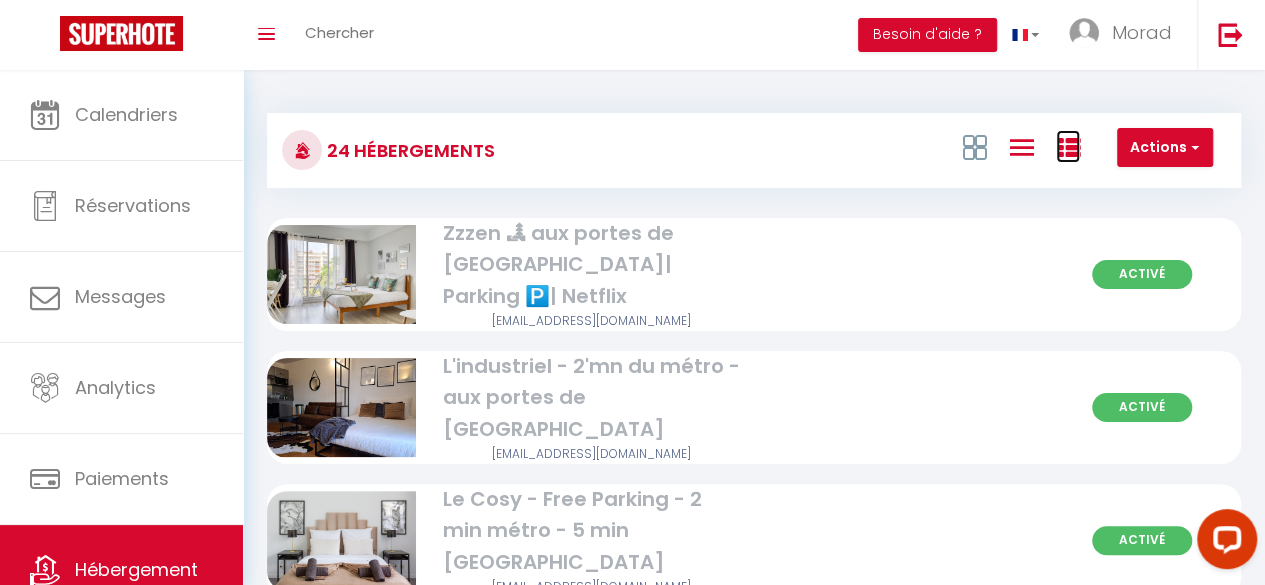 click at bounding box center [1068, 148] 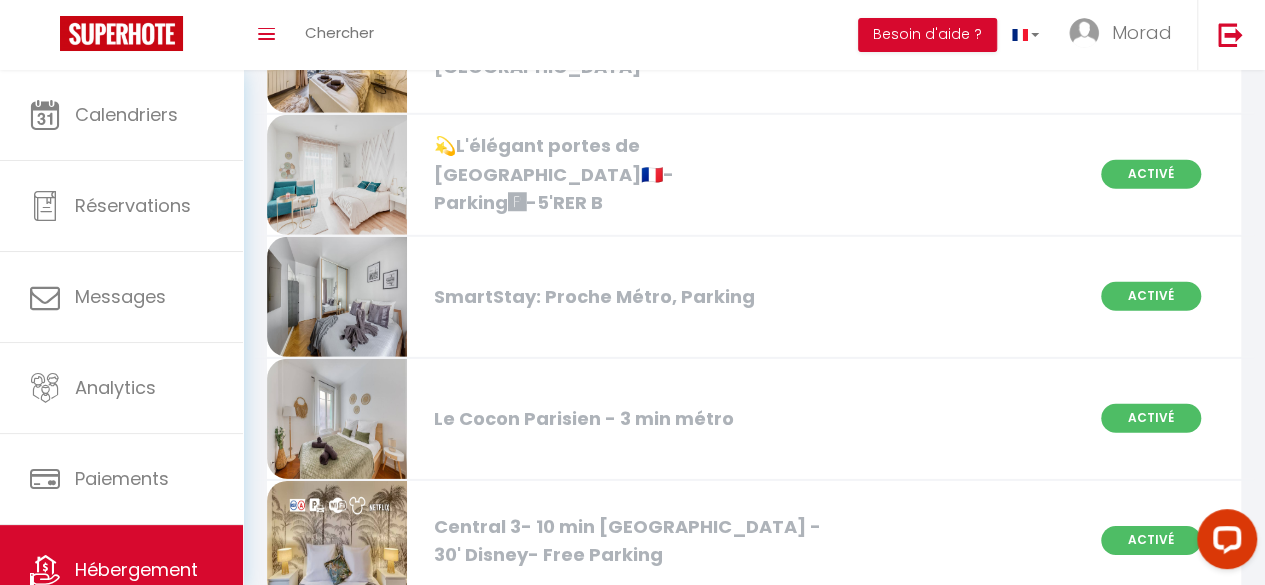 scroll, scrollTop: 2916, scrollLeft: 0, axis: vertical 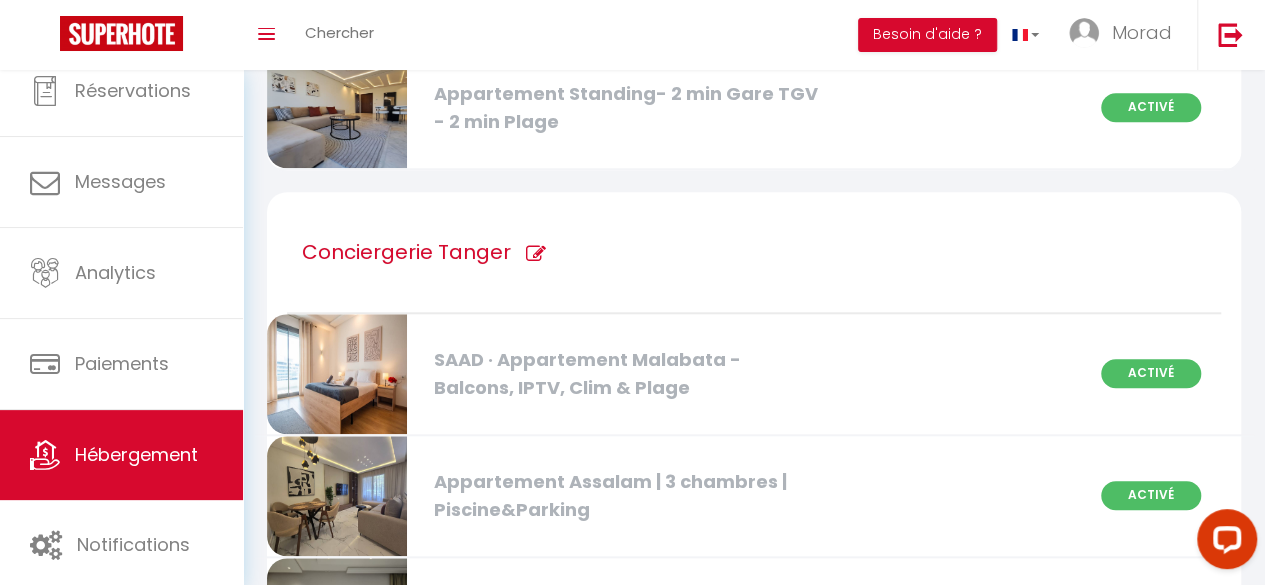 click at bounding box center (536, 254) 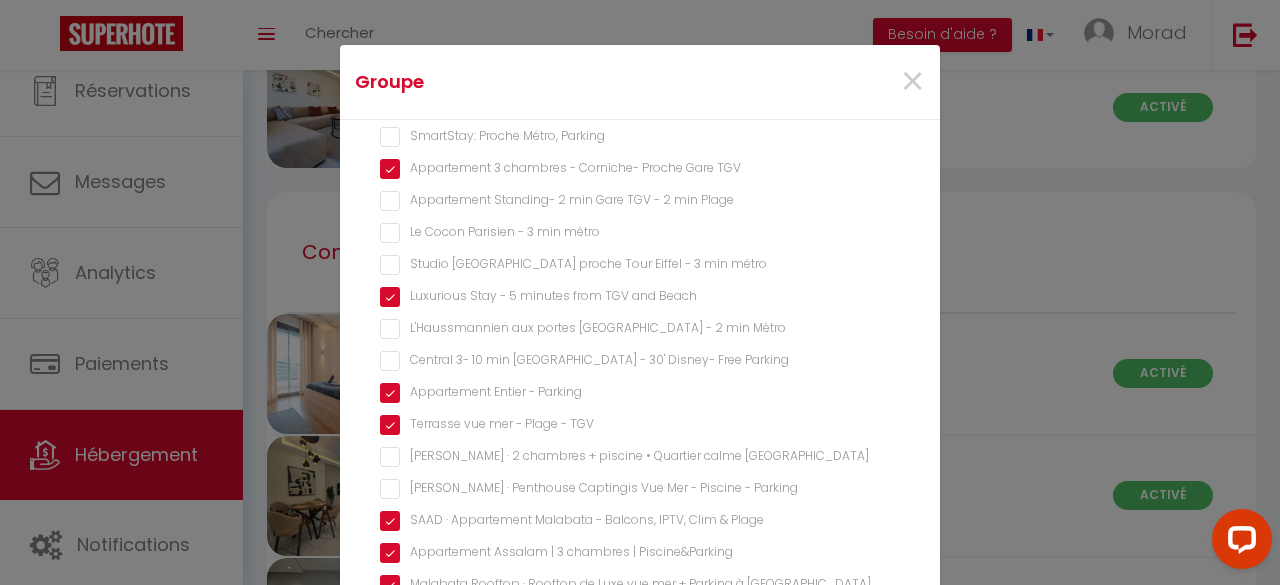 scroll, scrollTop: 400, scrollLeft: 0, axis: vertical 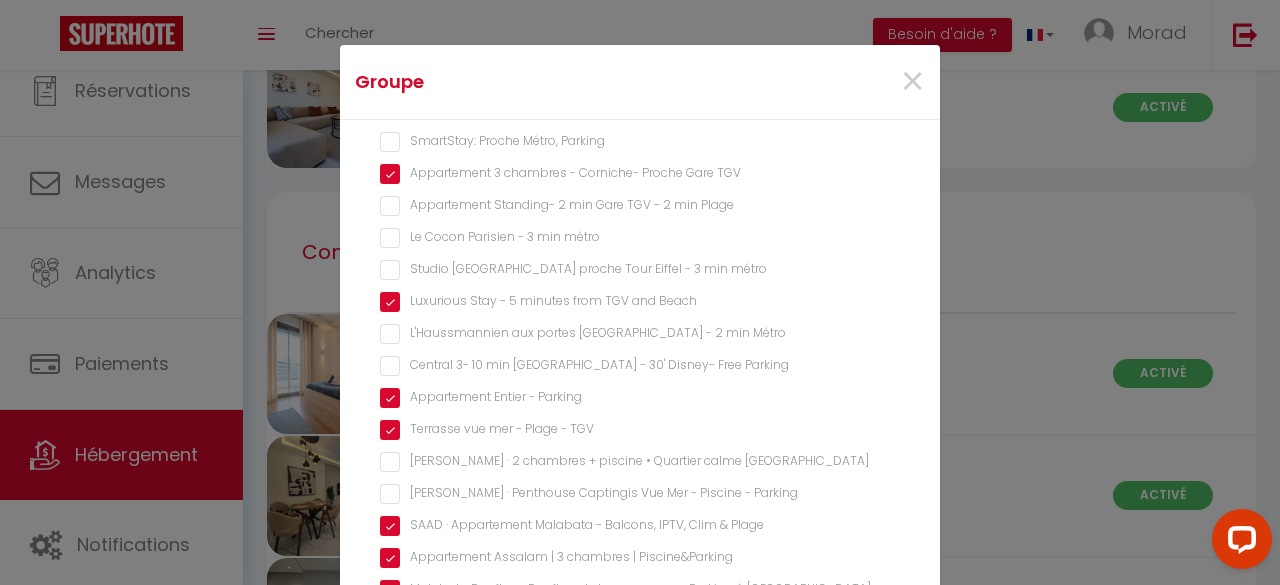 click on "[PERSON_NAME] · 2 chambres + piscine • Quartier calme [GEOGRAPHIC_DATA]" at bounding box center (640, 462) 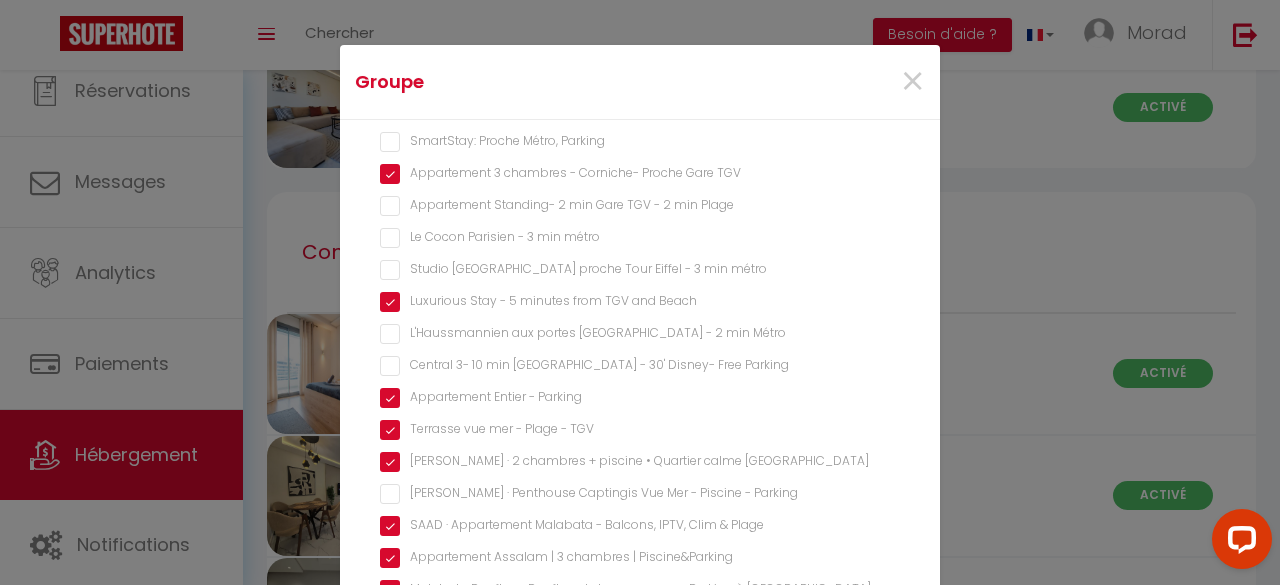 click on "[PERSON_NAME] · Penthouse Captingis  Vue Mer - Piscine - Parking" at bounding box center (640, 494) 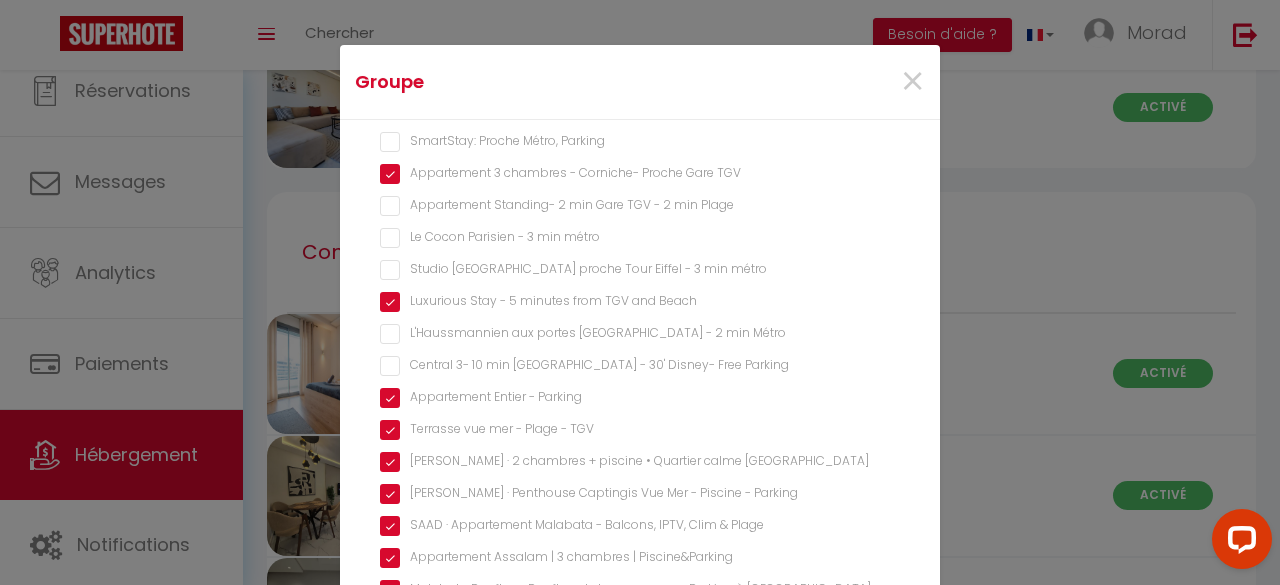 scroll, scrollTop: 421, scrollLeft: 0, axis: vertical 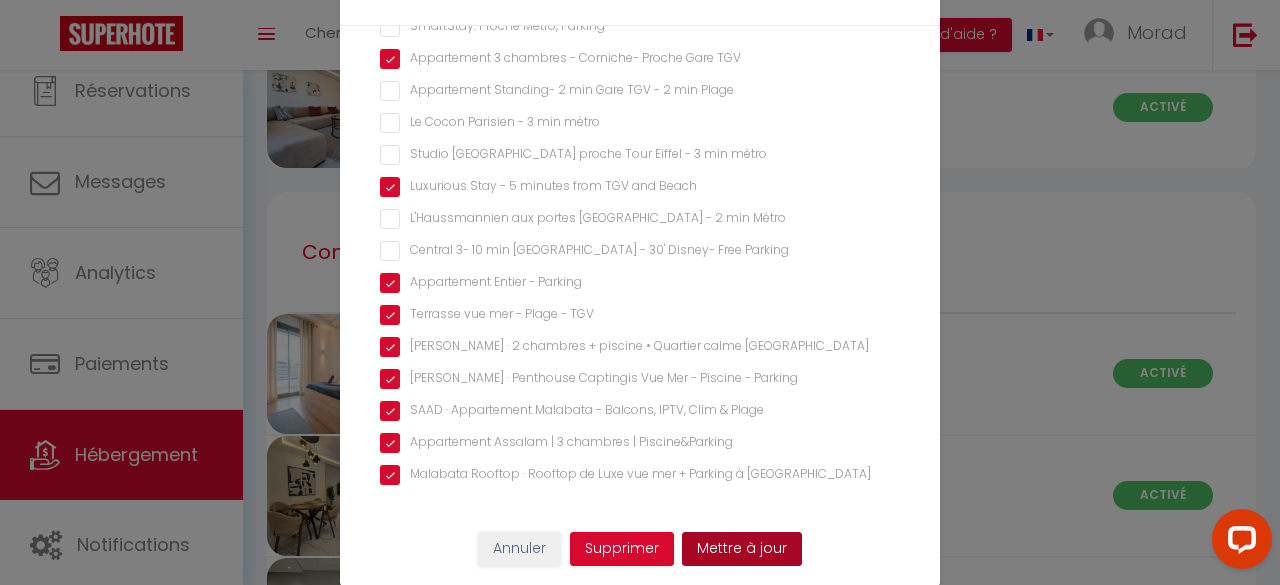 click on "Mettre à jour" at bounding box center (742, 549) 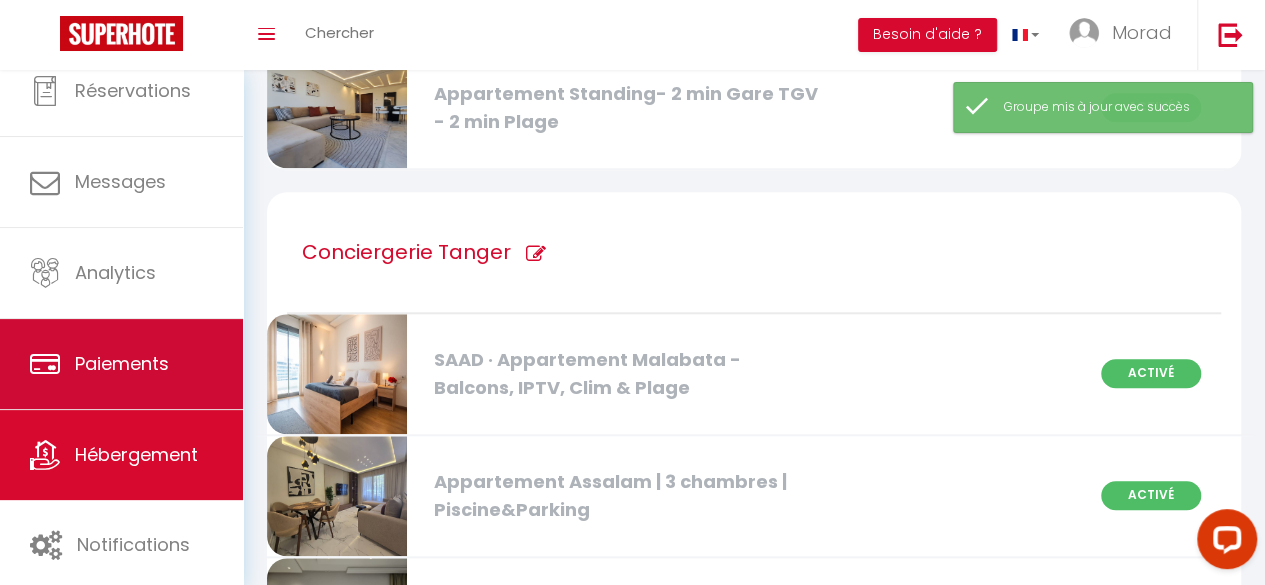 scroll, scrollTop: 0, scrollLeft: 0, axis: both 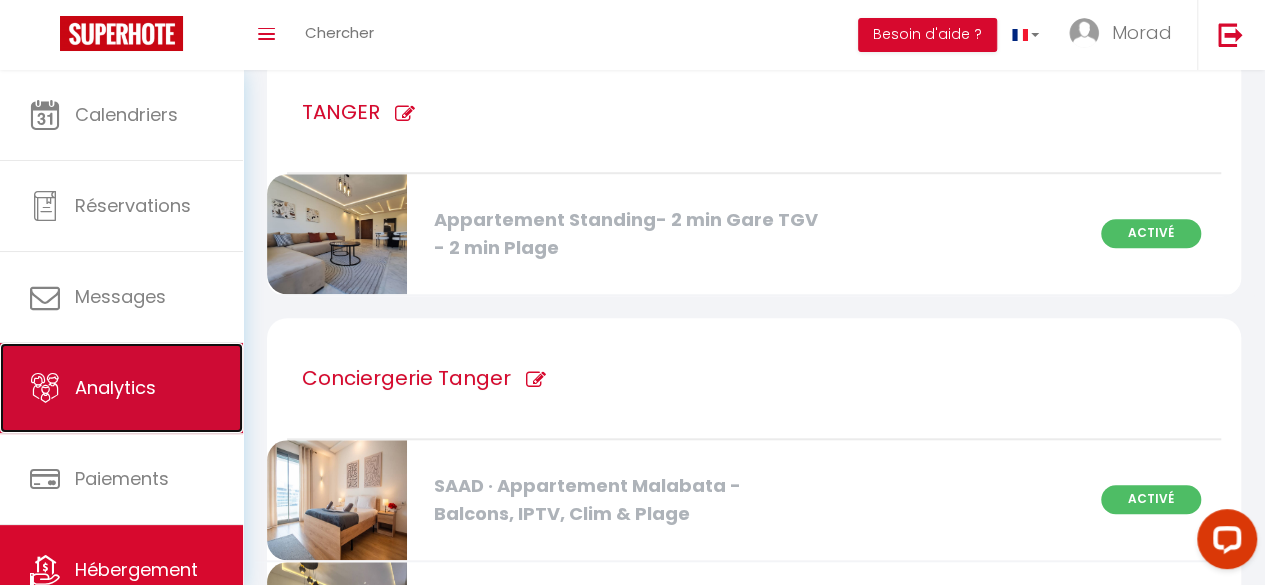 click on "Analytics" at bounding box center (121, 388) 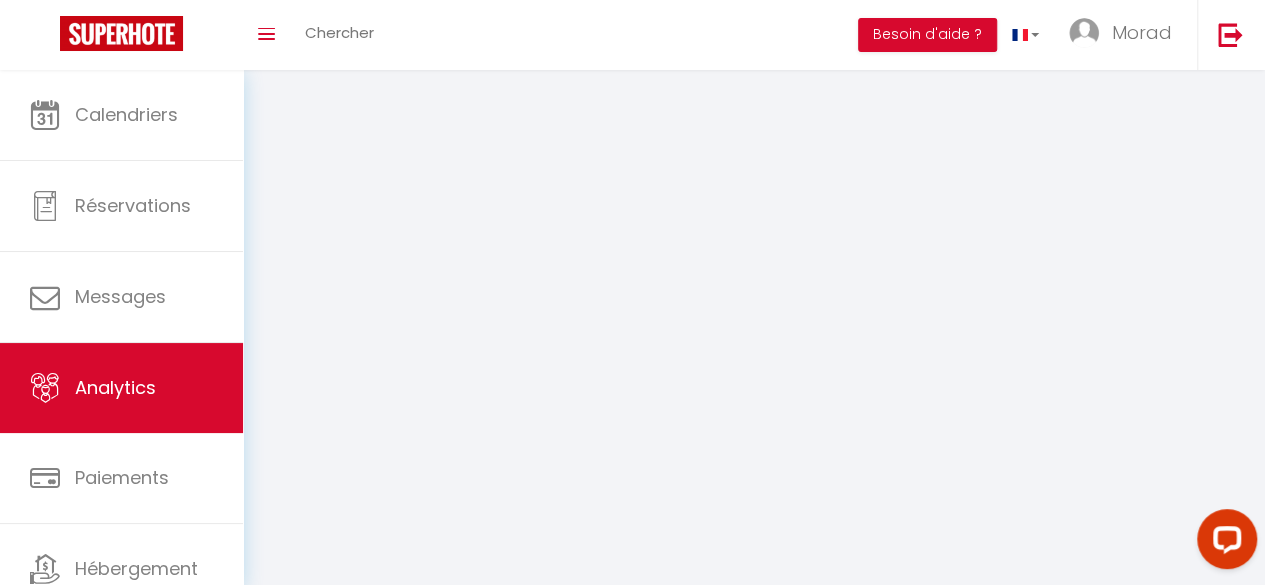 scroll, scrollTop: 0, scrollLeft: 0, axis: both 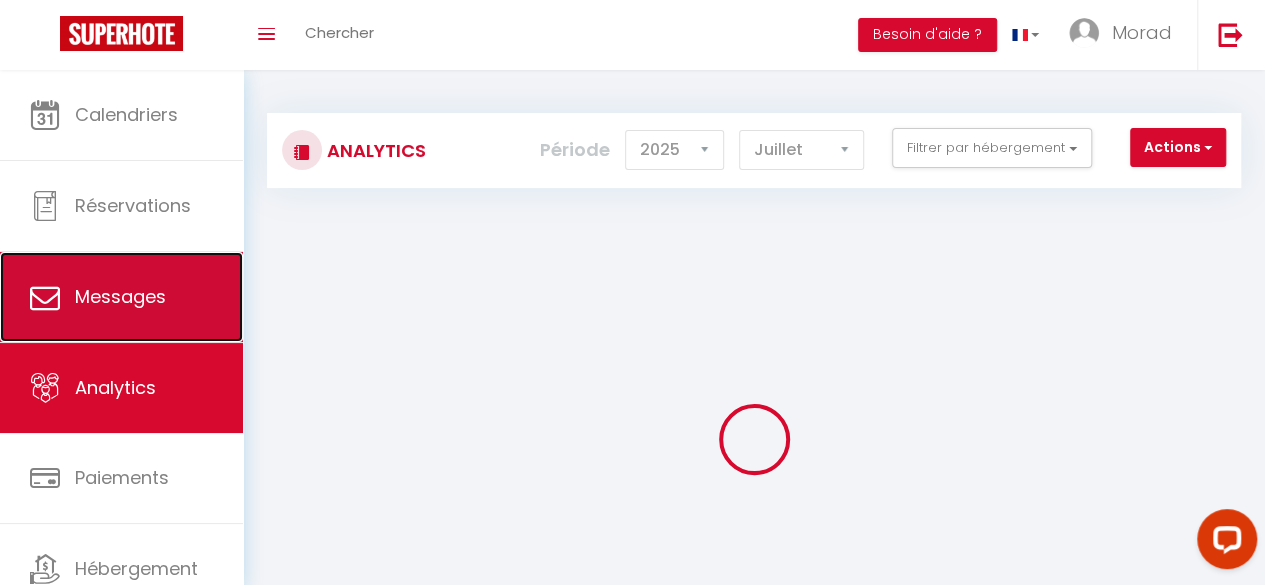 click on "Messages" at bounding box center [120, 296] 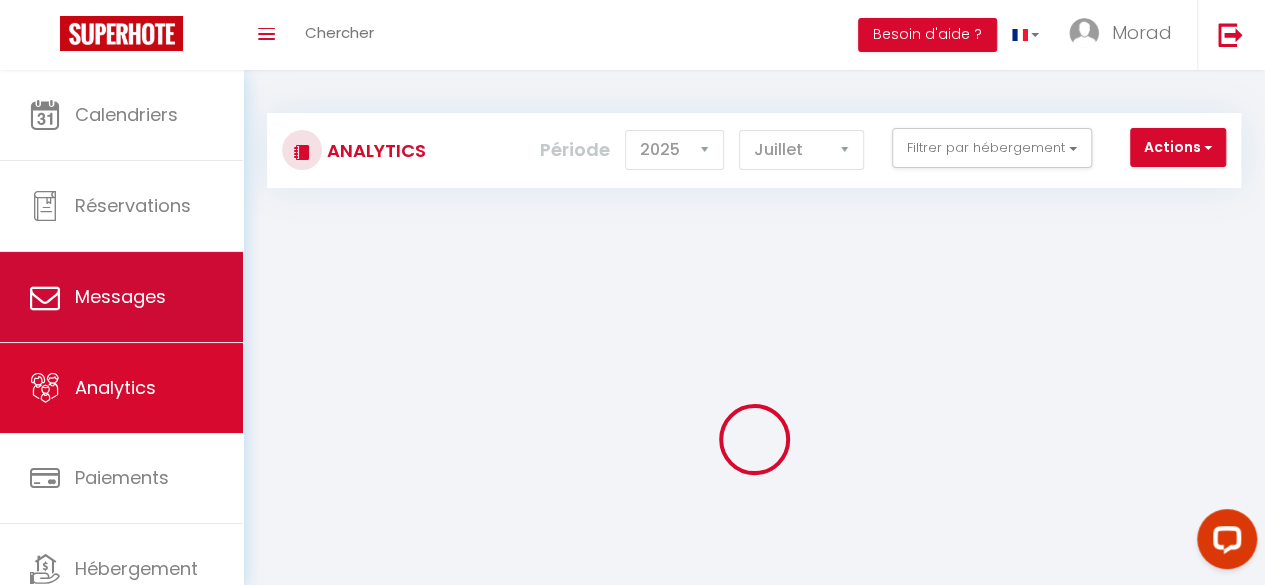 select on "message" 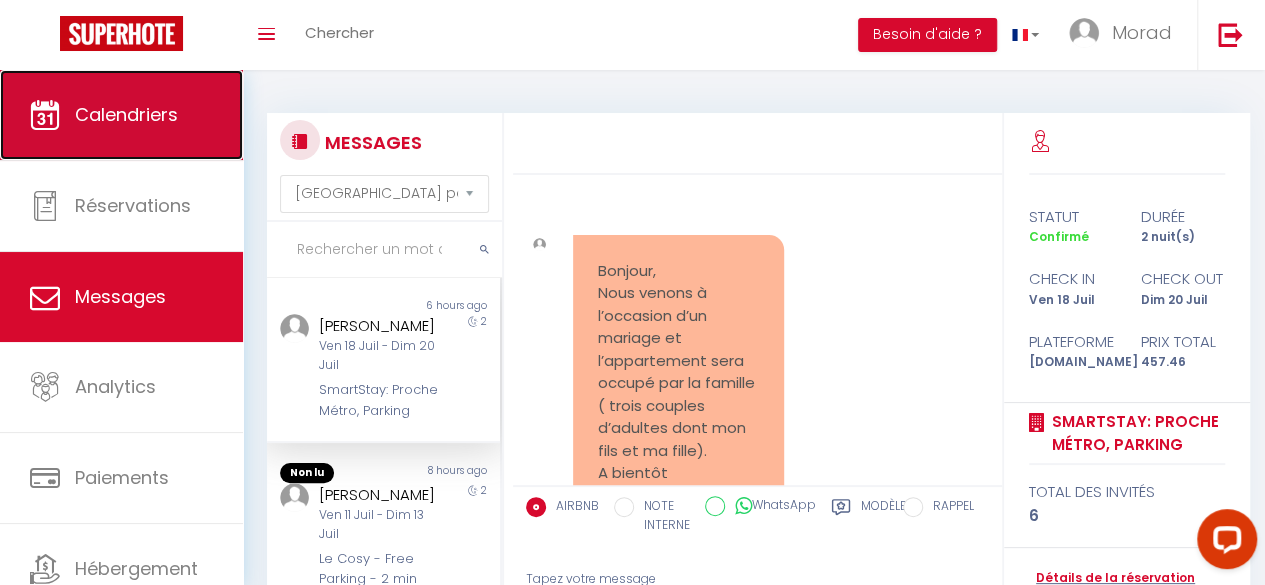click on "Calendriers" at bounding box center [121, 115] 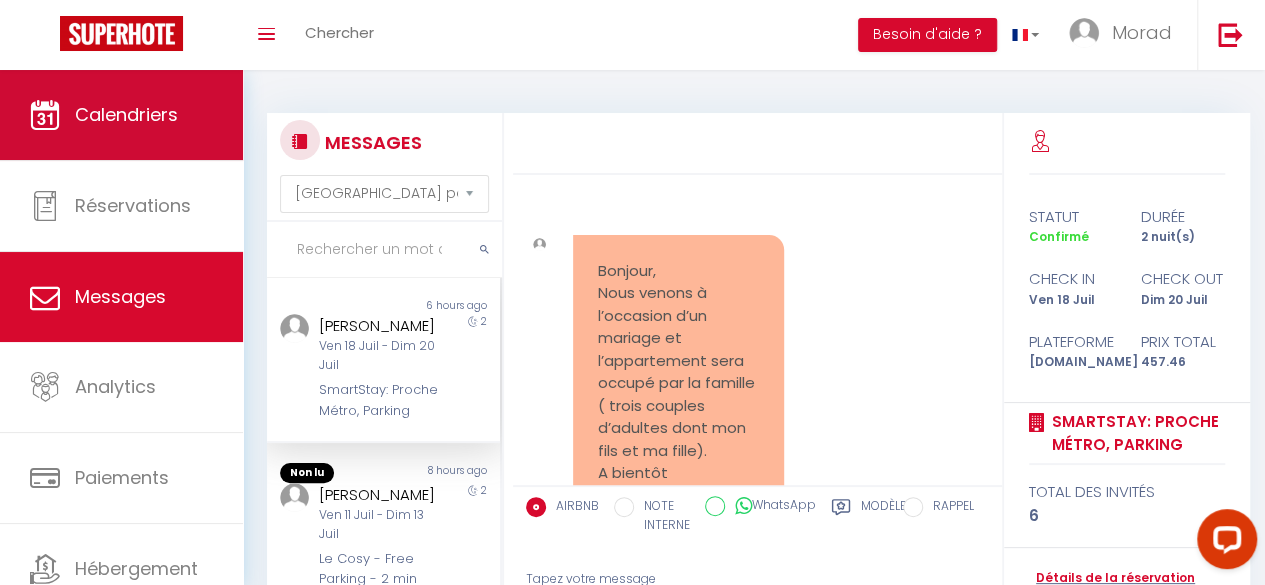 scroll, scrollTop: 0, scrollLeft: 0, axis: both 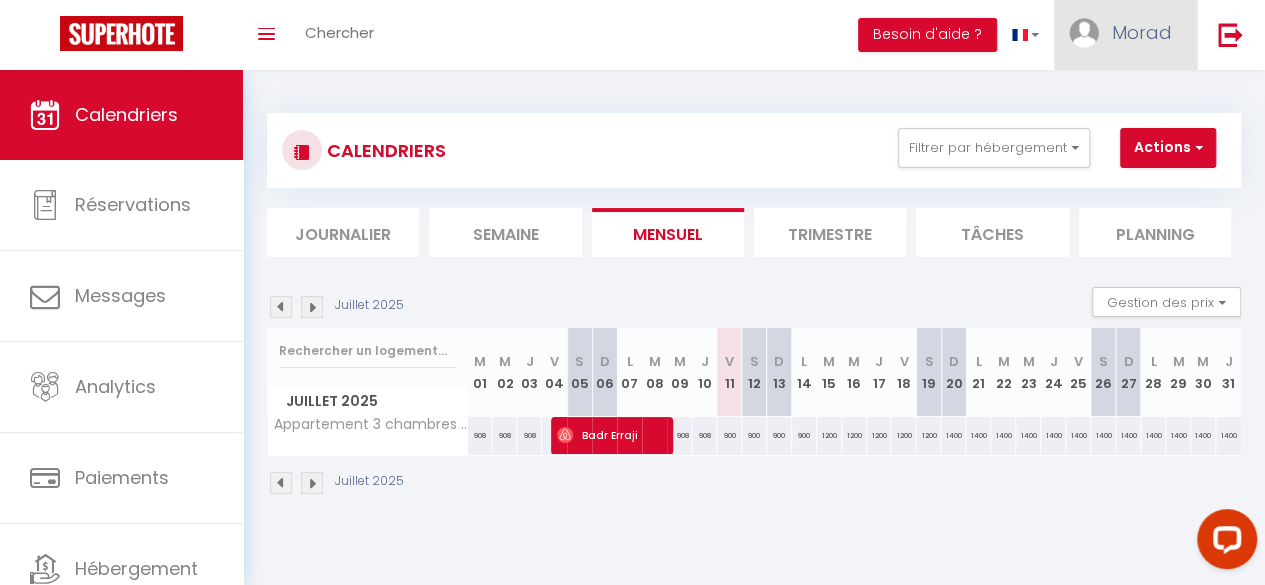 click on "Morad" at bounding box center [1142, 32] 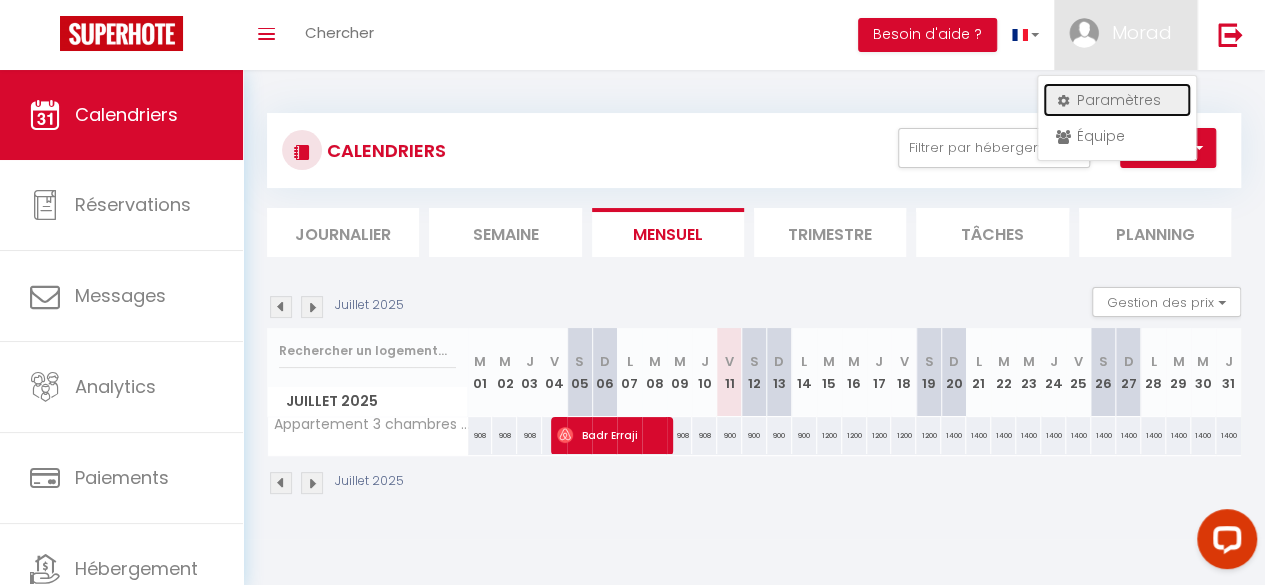 click on "Paramètres" at bounding box center (1117, 100) 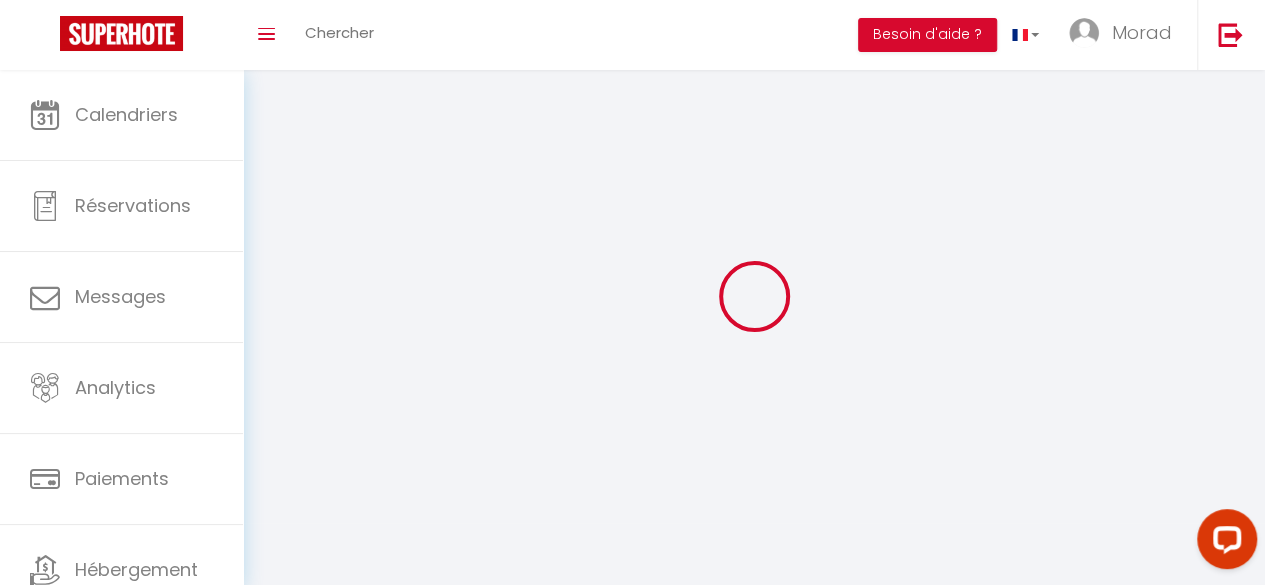 type on "Morad" 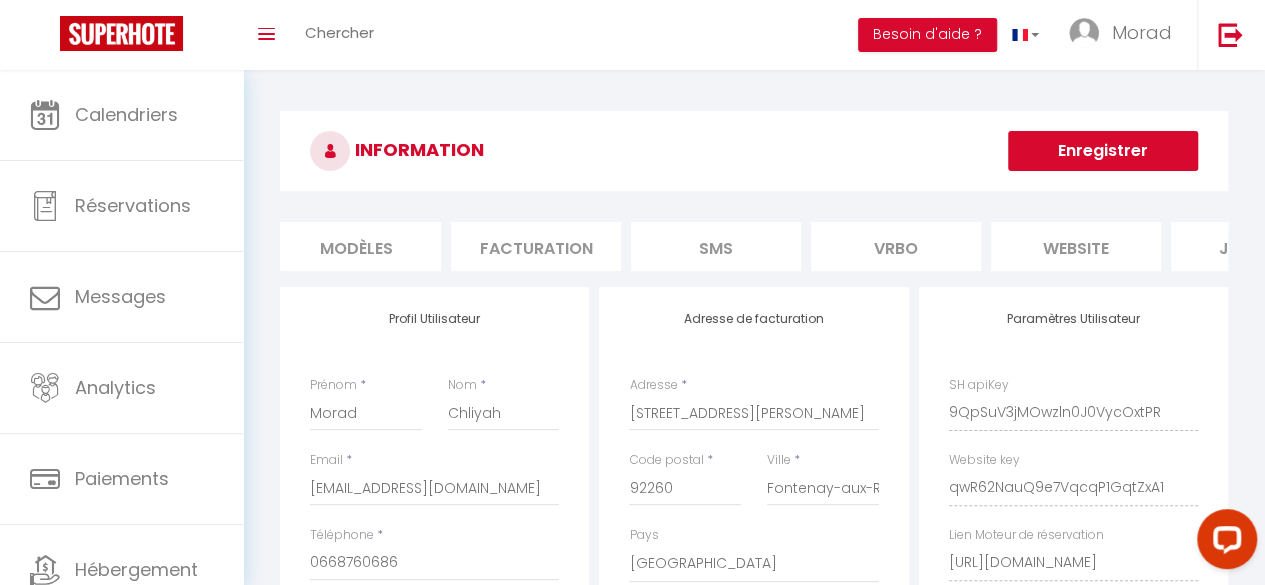 scroll, scrollTop: 0, scrollLeft: 553, axis: horizontal 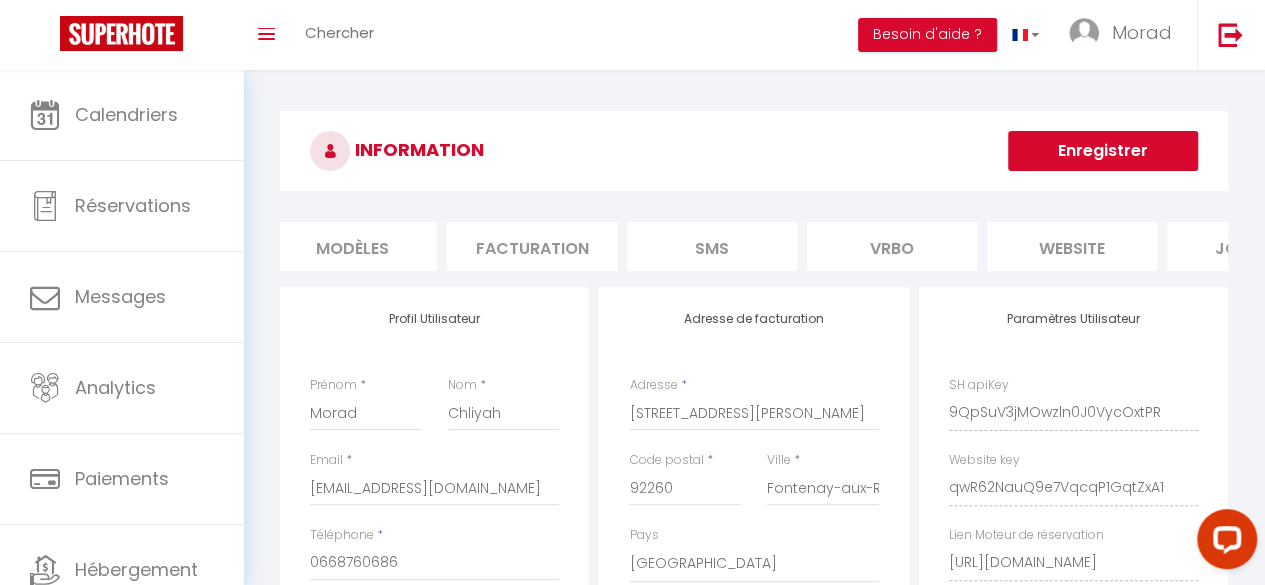 click on "website" at bounding box center [1072, 246] 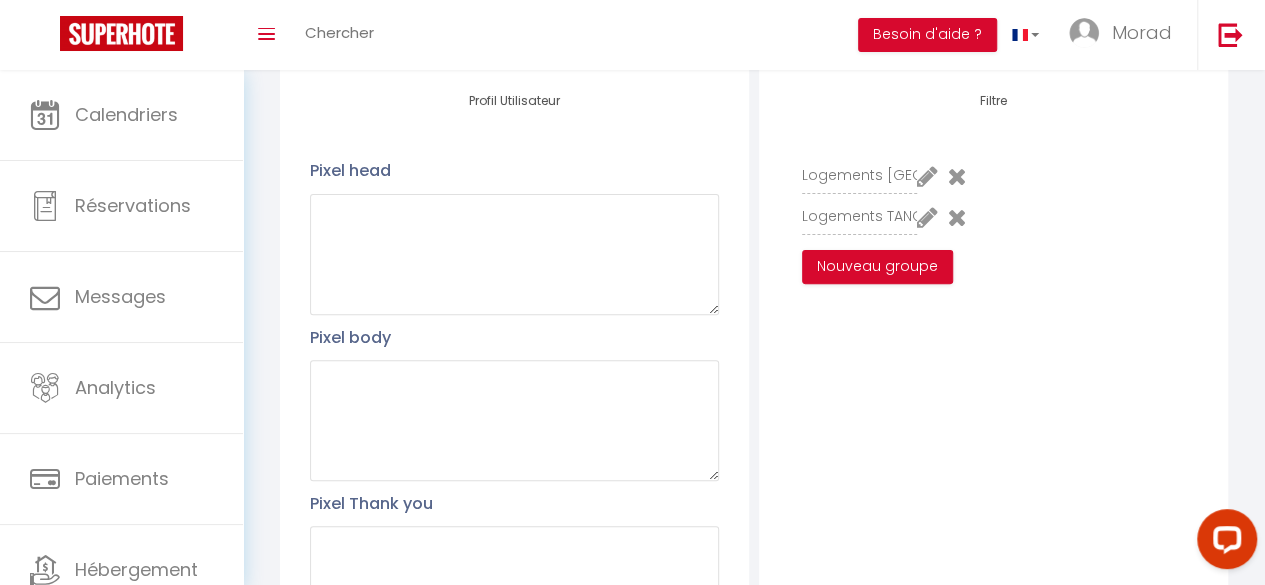 scroll, scrollTop: 228, scrollLeft: 0, axis: vertical 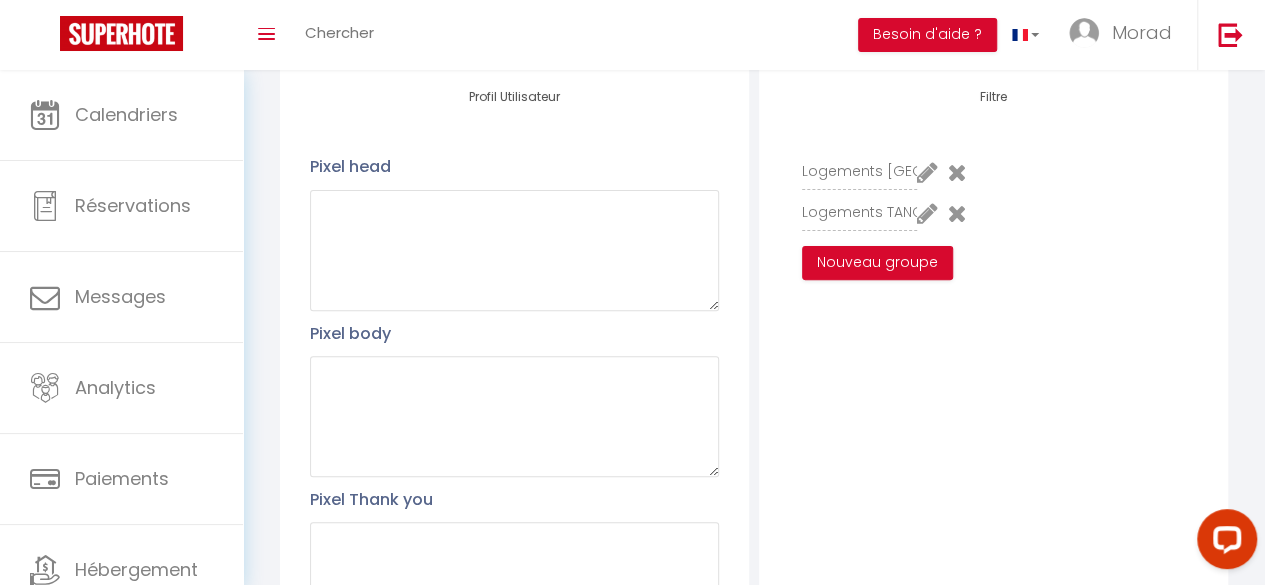 click at bounding box center (927, 213) 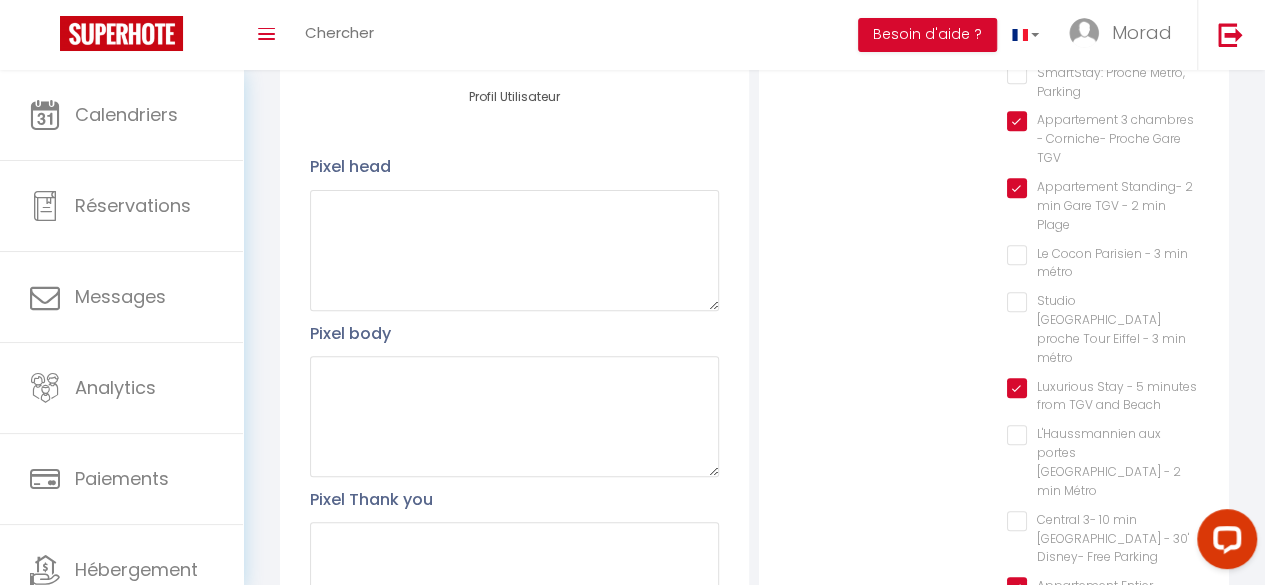 scroll, scrollTop: 680, scrollLeft: 0, axis: vertical 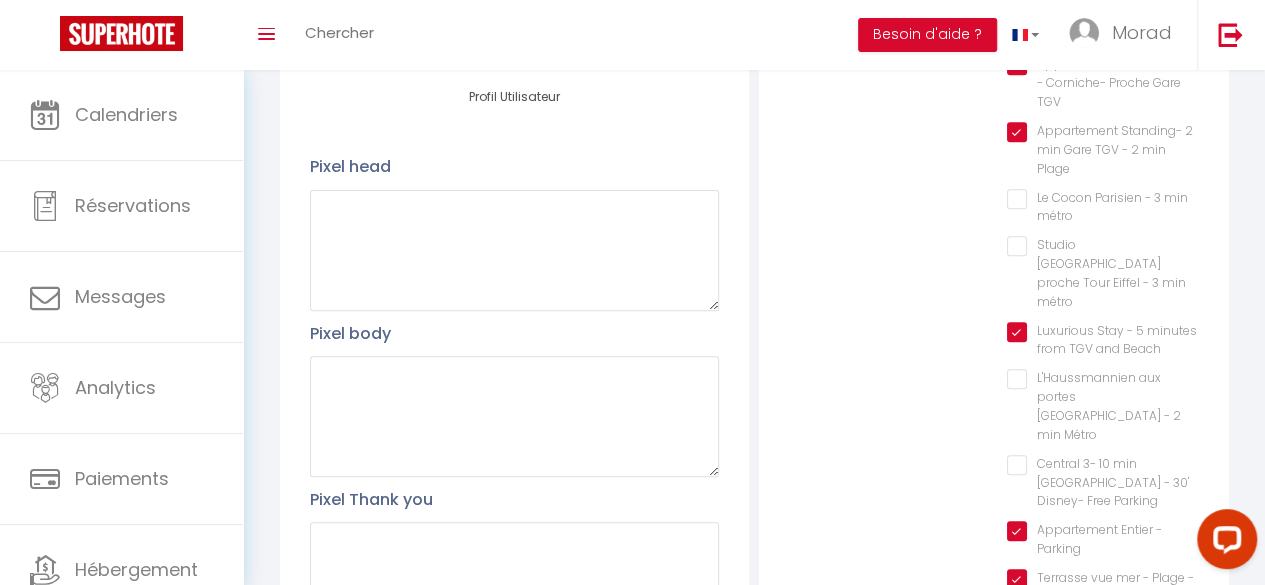 click on "[PERSON_NAME] · 2 chambres + piscine • Quartier calme [GEOGRAPHIC_DATA]" at bounding box center [1102, 627] 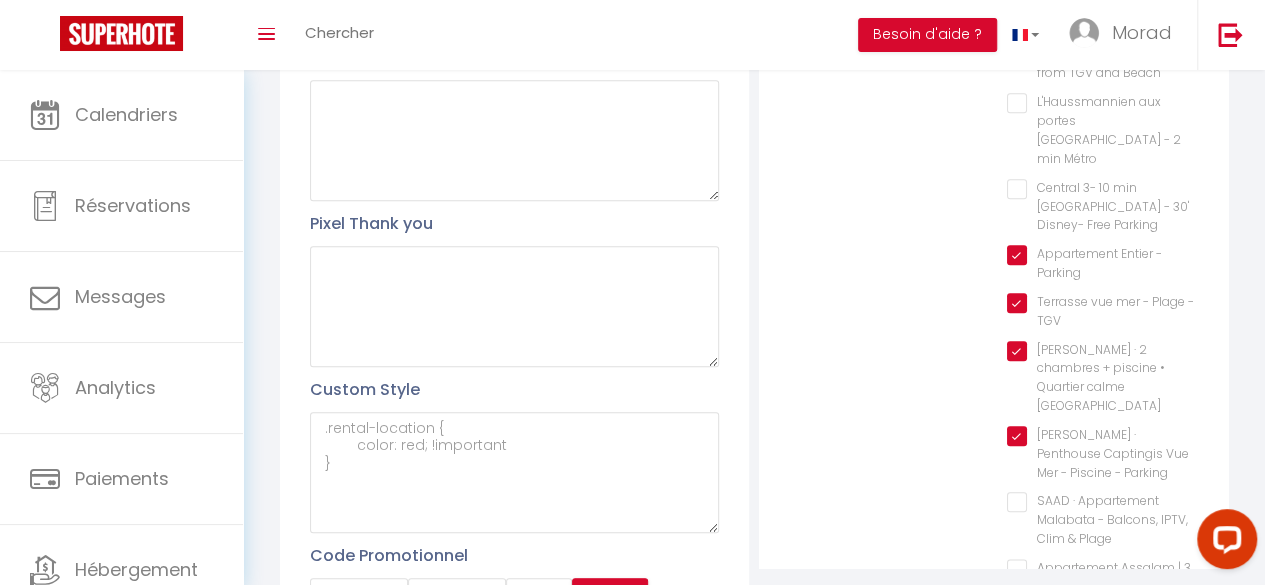 scroll, scrollTop: 506, scrollLeft: 0, axis: vertical 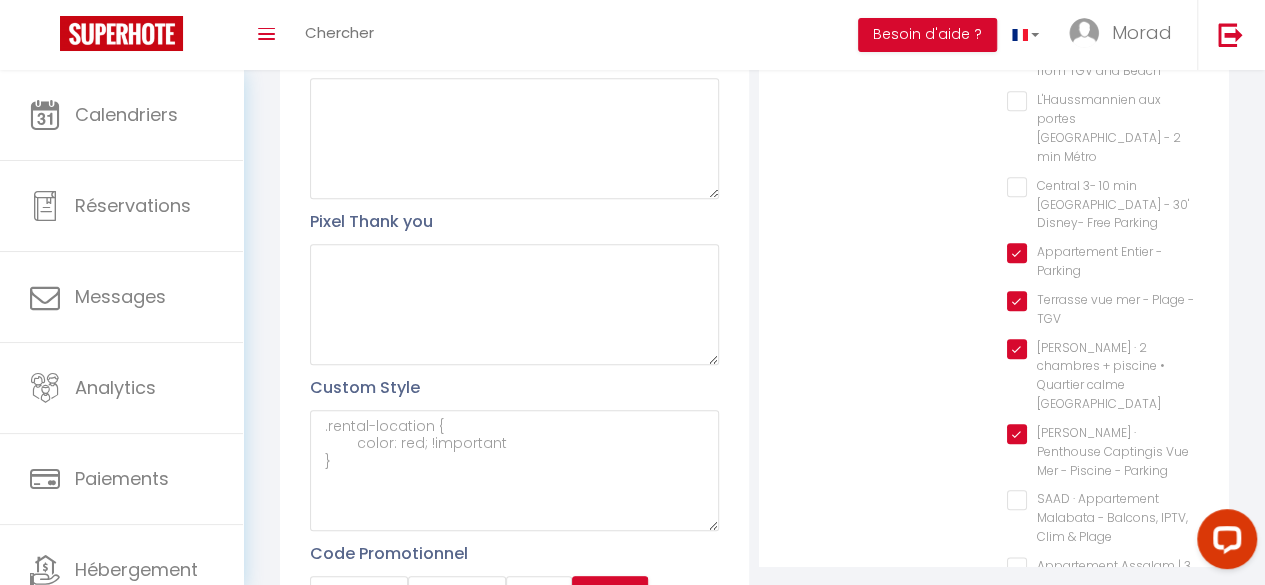 click on "SAAD · Appartement Malabata - Balcons, IPTV, Clim & Plage" at bounding box center (1102, 500) 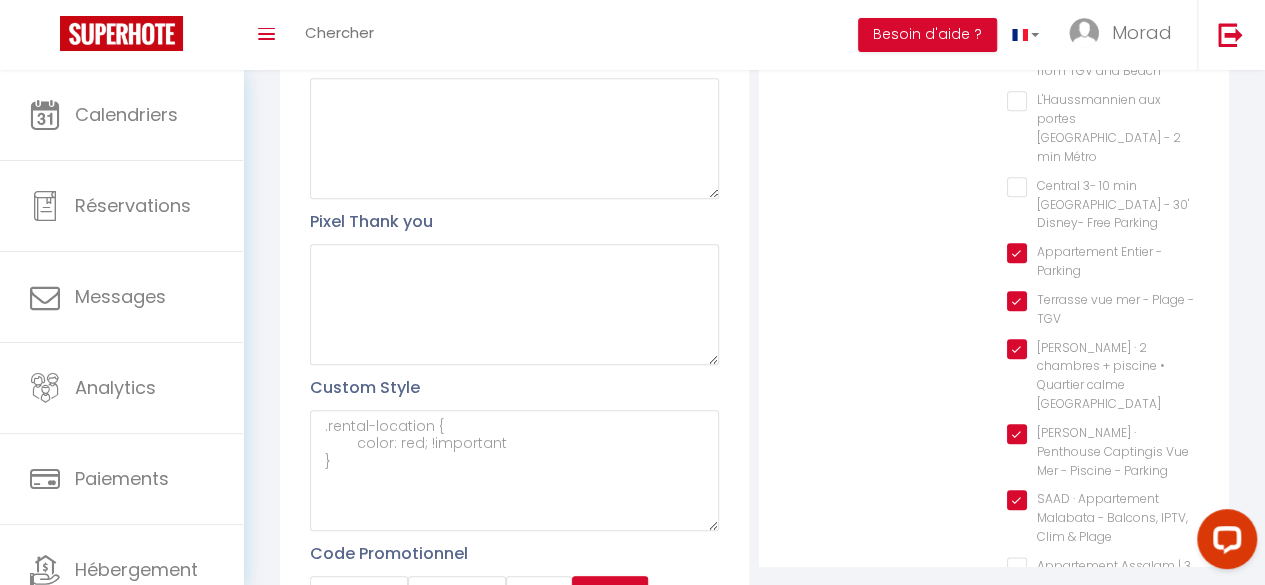 click on "Appartement Assalam | 3 chambres | Piscine&Parking" at bounding box center [1102, 567] 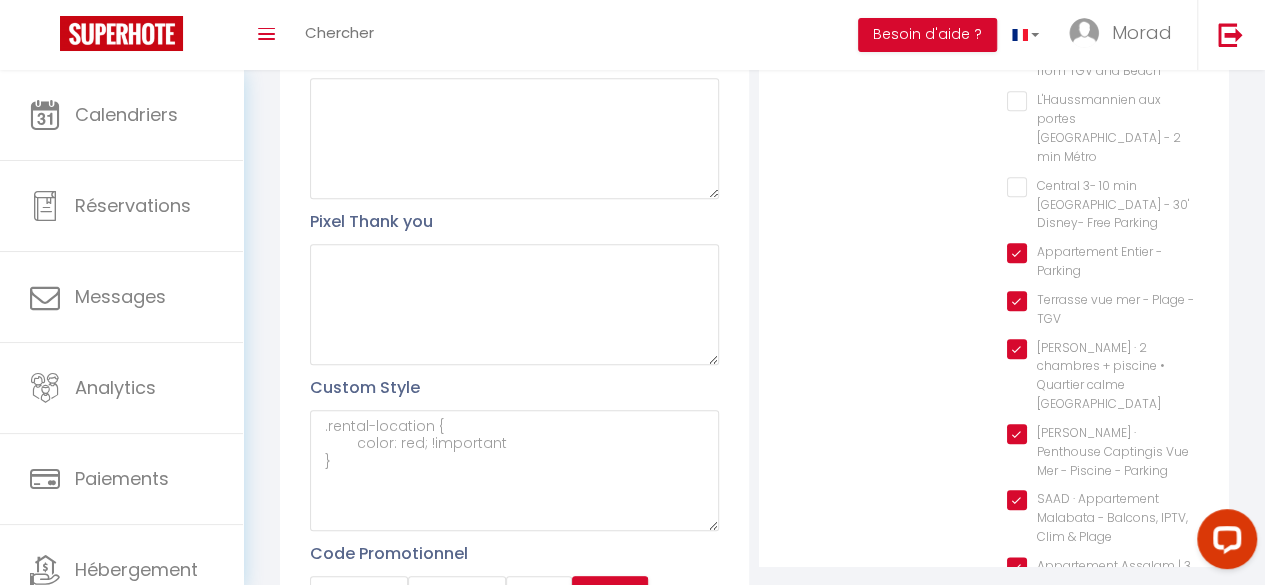 click on "Malabata Rooftop · Rooftop de Luxe vue mer + Parking à [GEOGRAPHIC_DATA]" at bounding box center [1102, 634] 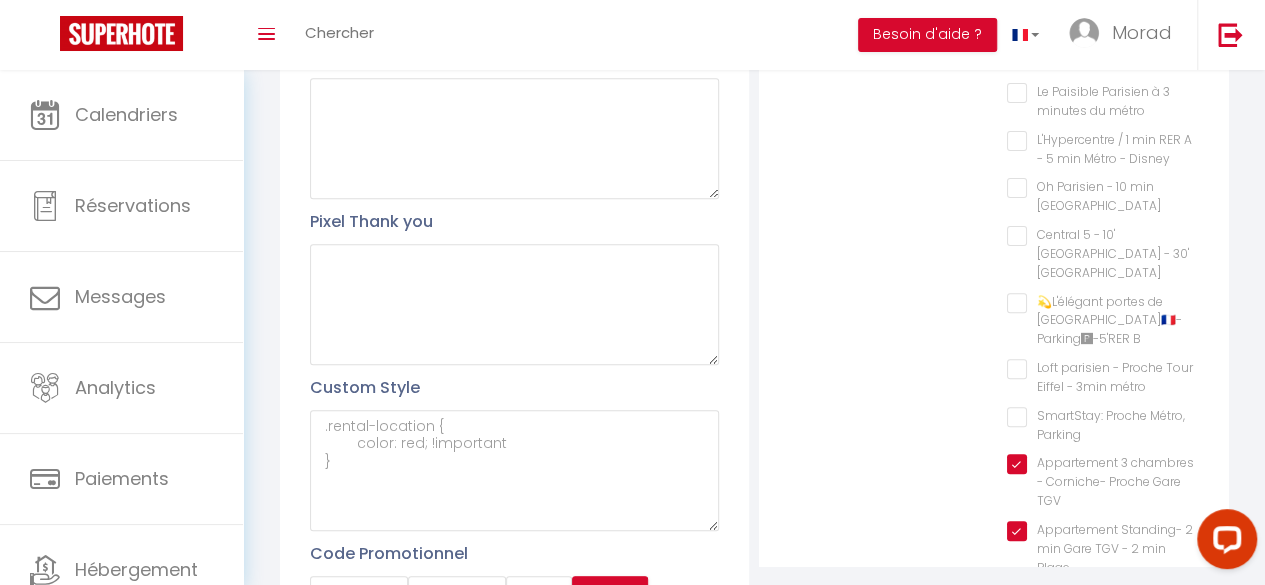 scroll, scrollTop: 0, scrollLeft: 0, axis: both 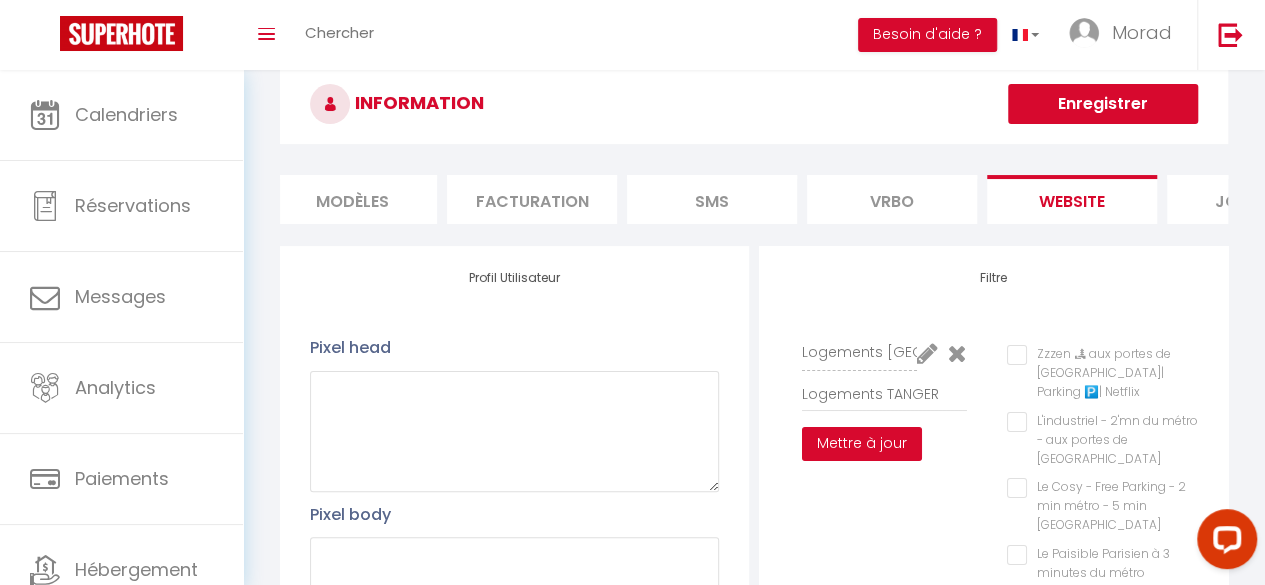 click on "Mettre à jour" at bounding box center (862, 444) 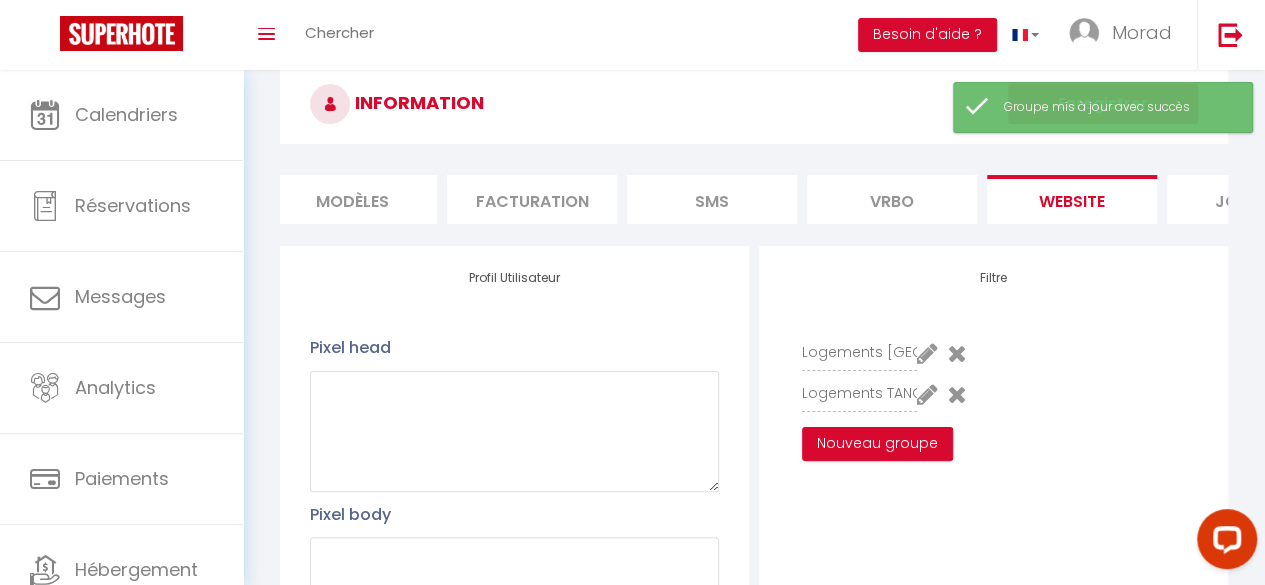 click at bounding box center (927, 353) 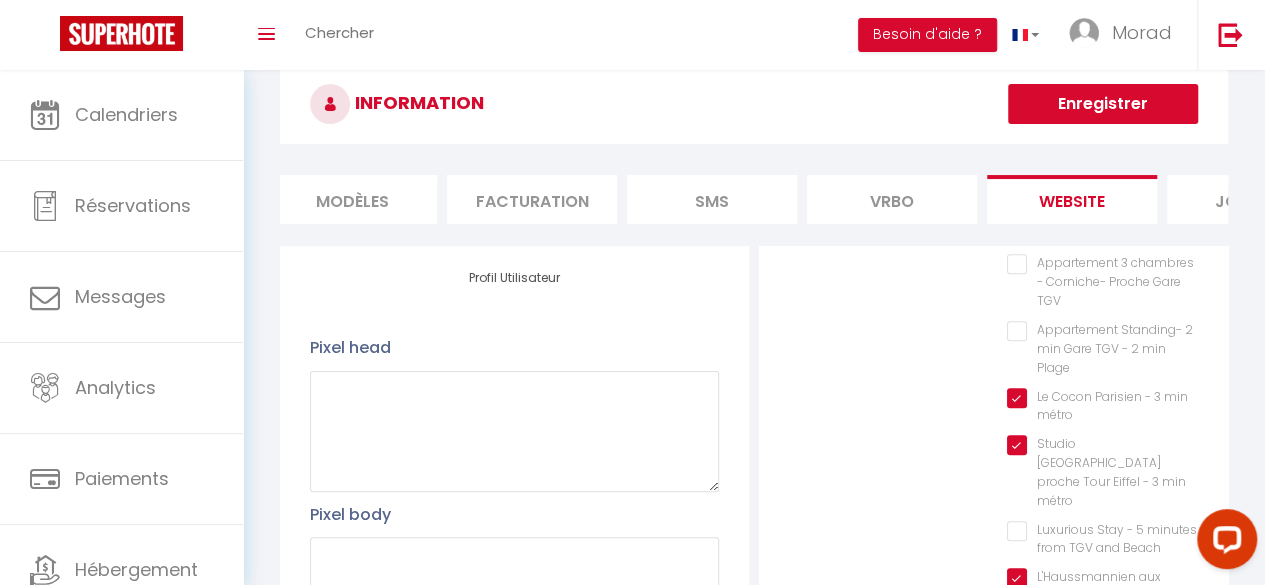 scroll, scrollTop: 680, scrollLeft: 0, axis: vertical 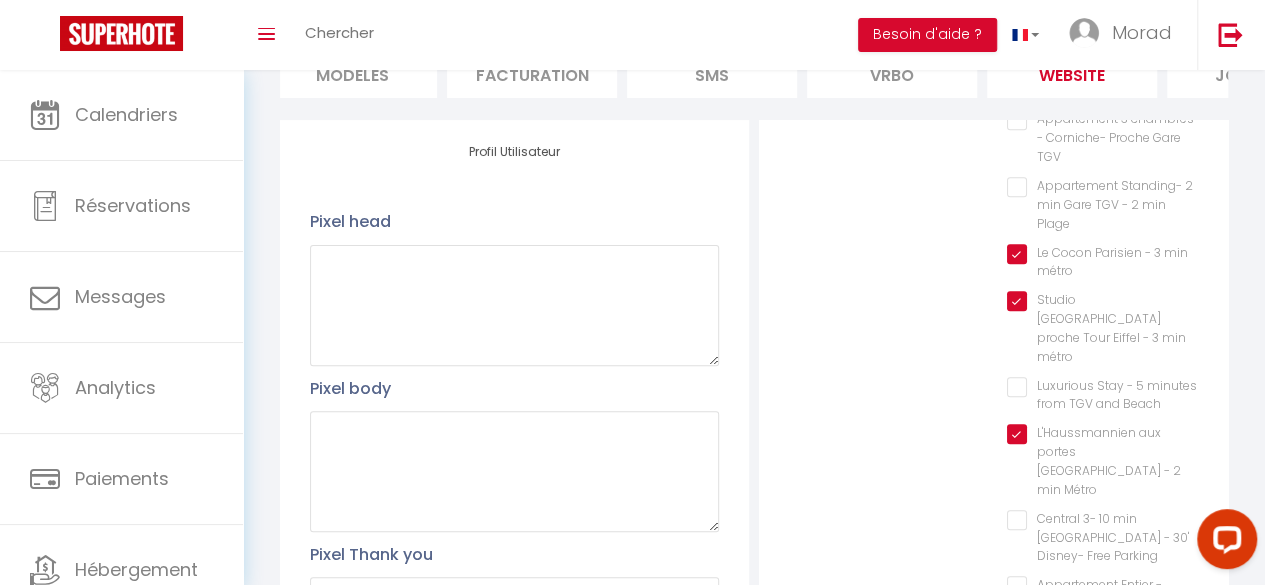 click on "Central 3- 10 min [GEOGRAPHIC_DATA] - 30' Disney- Free Parking" at bounding box center [1102, 520] 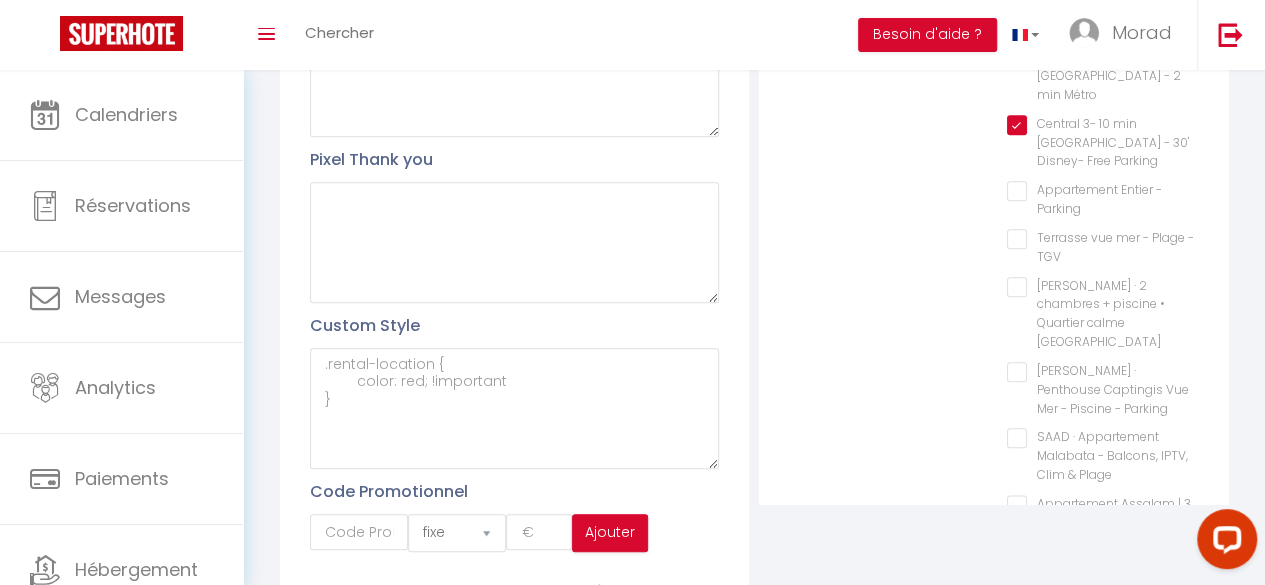 scroll, scrollTop: 579, scrollLeft: 0, axis: vertical 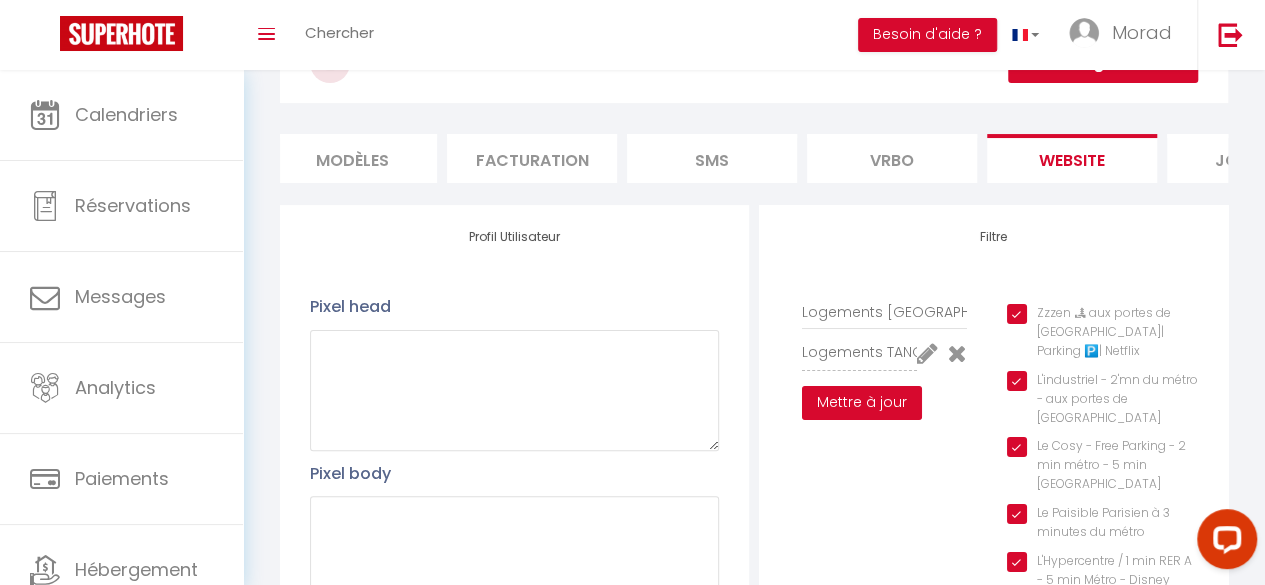 click on "Mettre à jour" at bounding box center (862, 403) 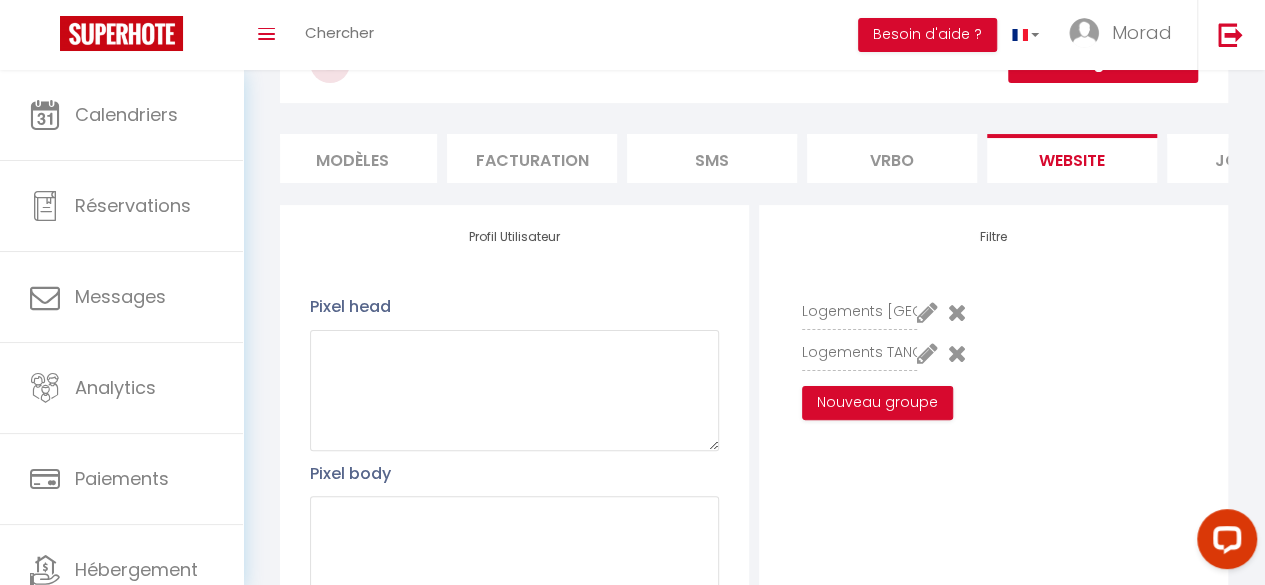 click at bounding box center (927, 353) 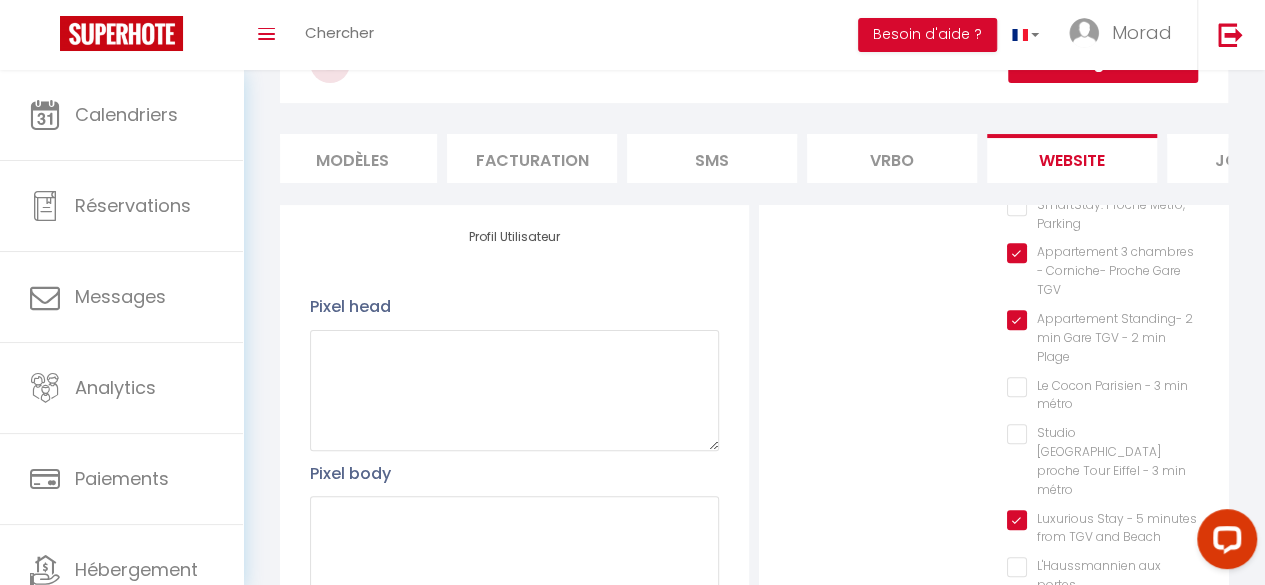 scroll, scrollTop: 680, scrollLeft: 0, axis: vertical 